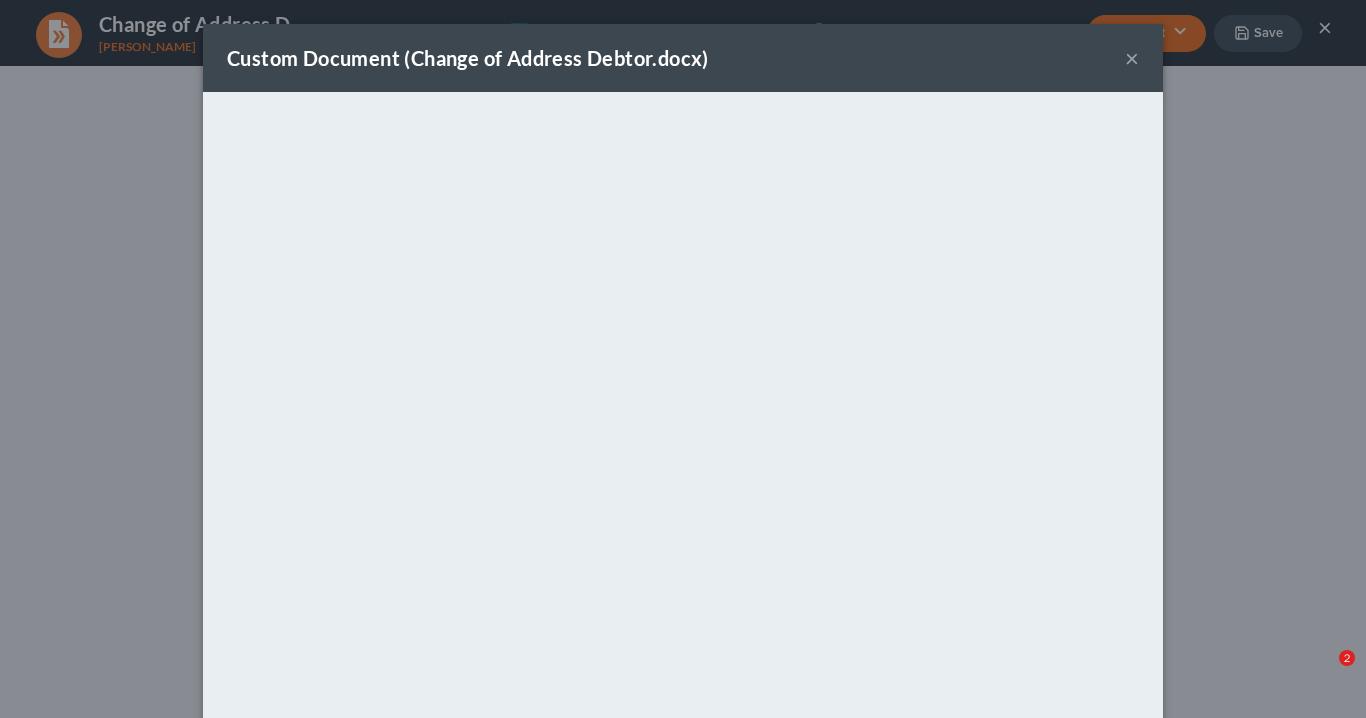 scroll, scrollTop: 0, scrollLeft: 0, axis: both 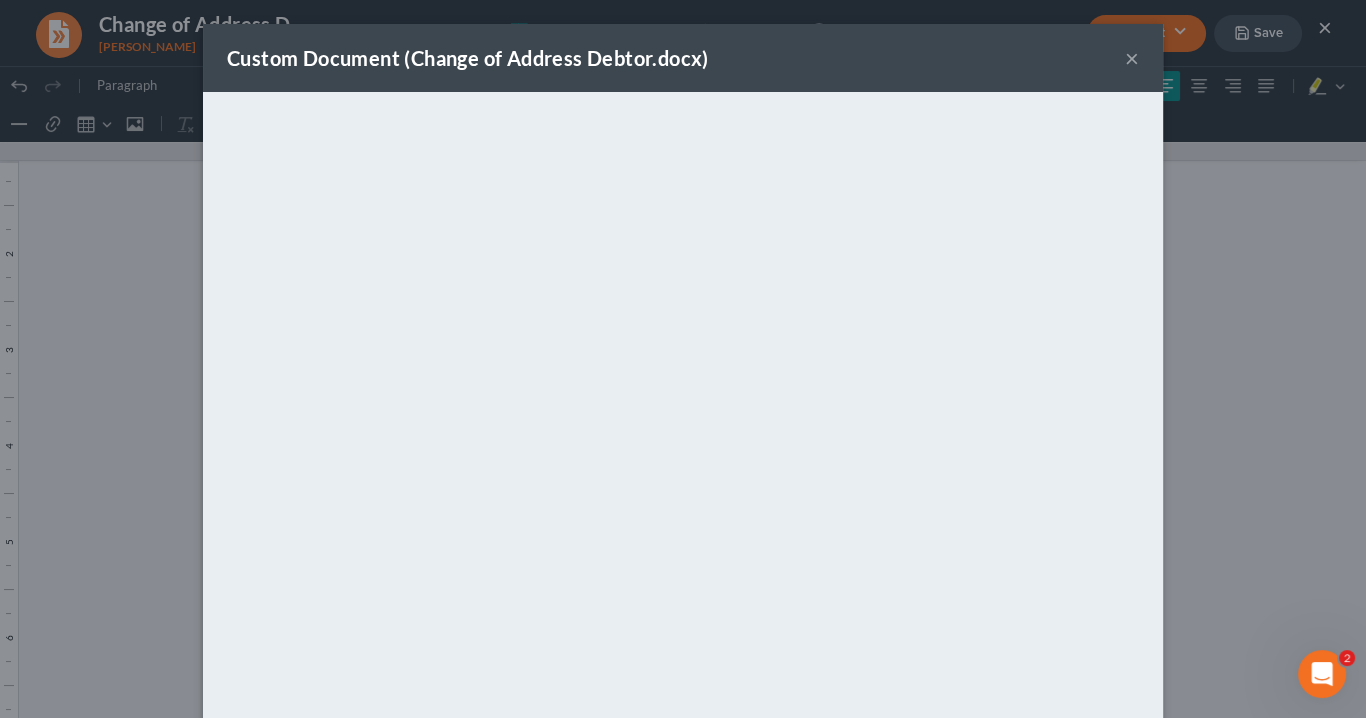 drag, startPoint x: 1133, startPoint y: 55, endPoint x: 1098, endPoint y: 46, distance: 36.138622 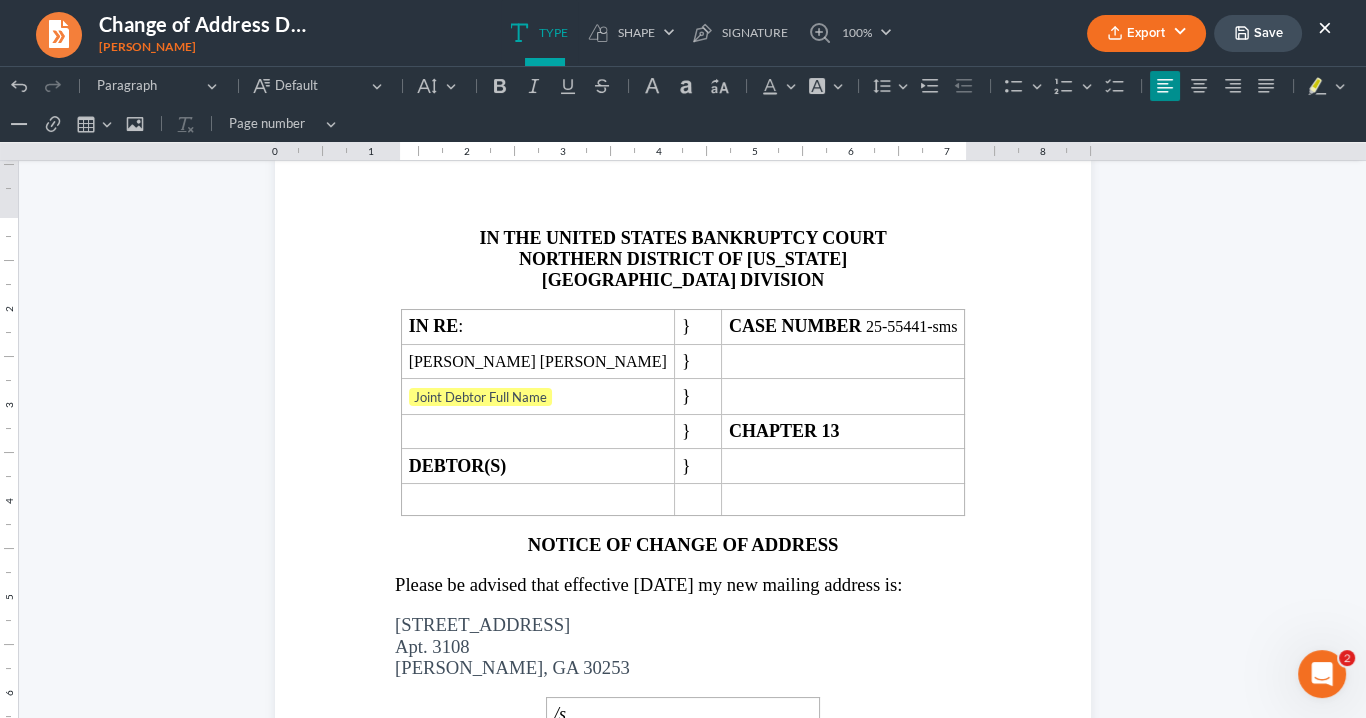 scroll, scrollTop: 66, scrollLeft: 0, axis: vertical 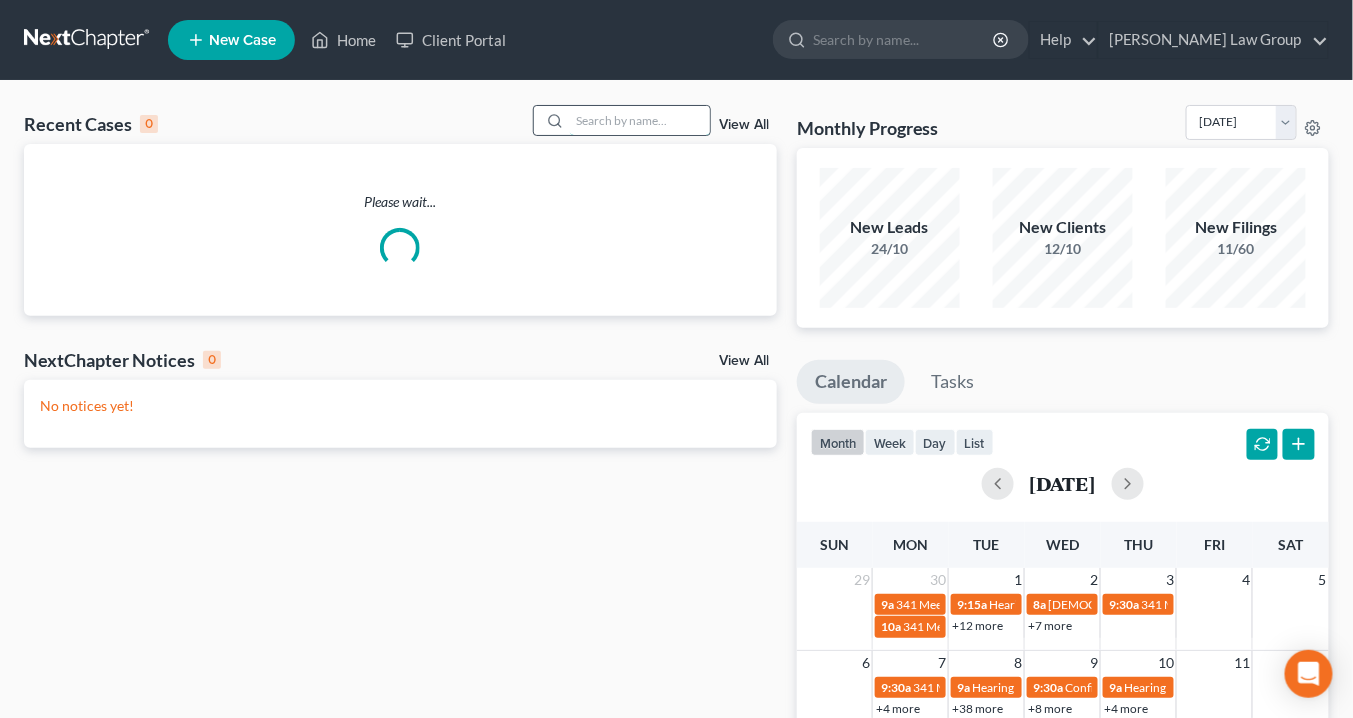 click at bounding box center (640, 120) 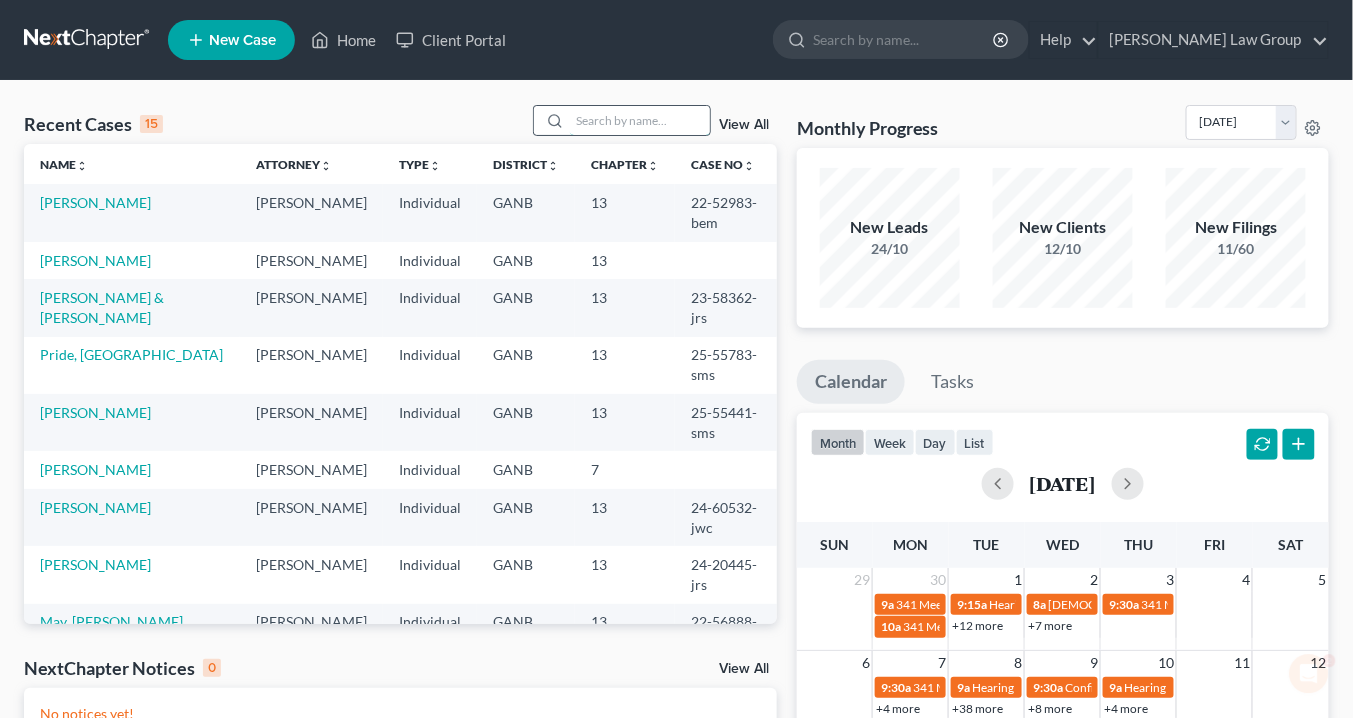 scroll, scrollTop: 0, scrollLeft: 0, axis: both 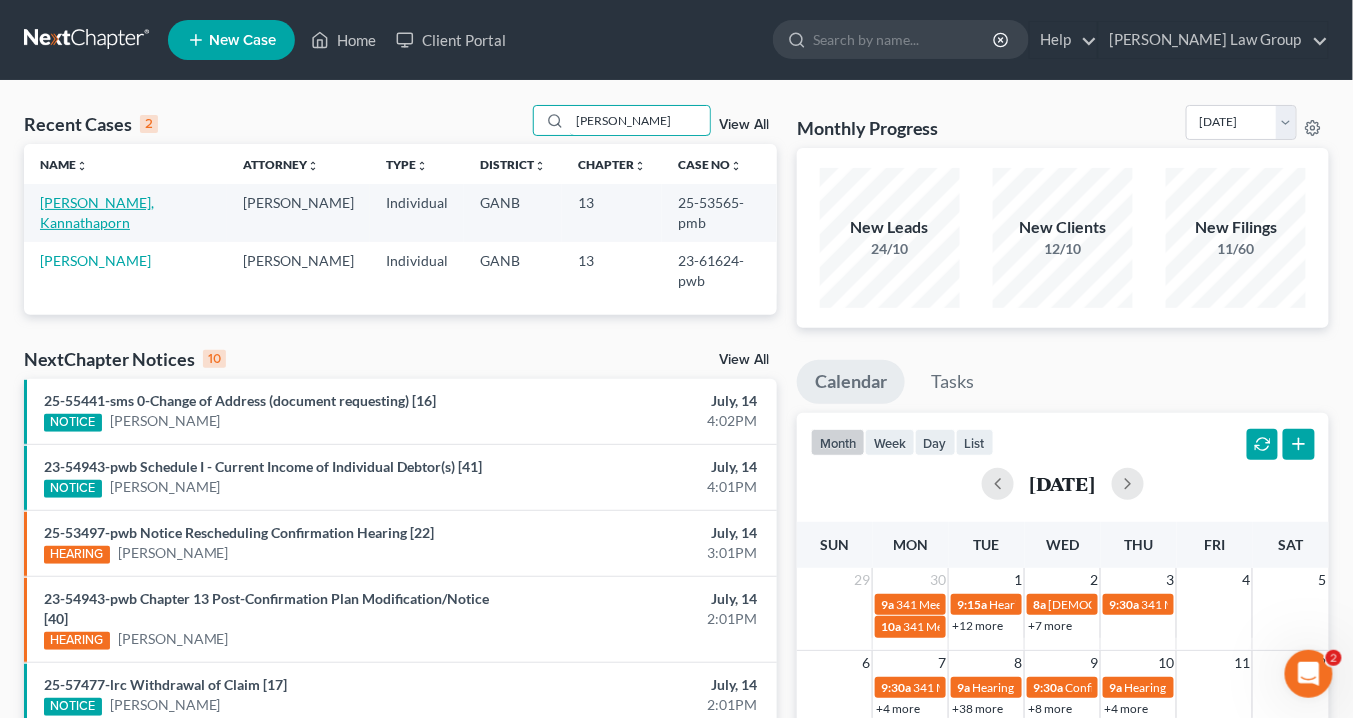 type on "Beck" 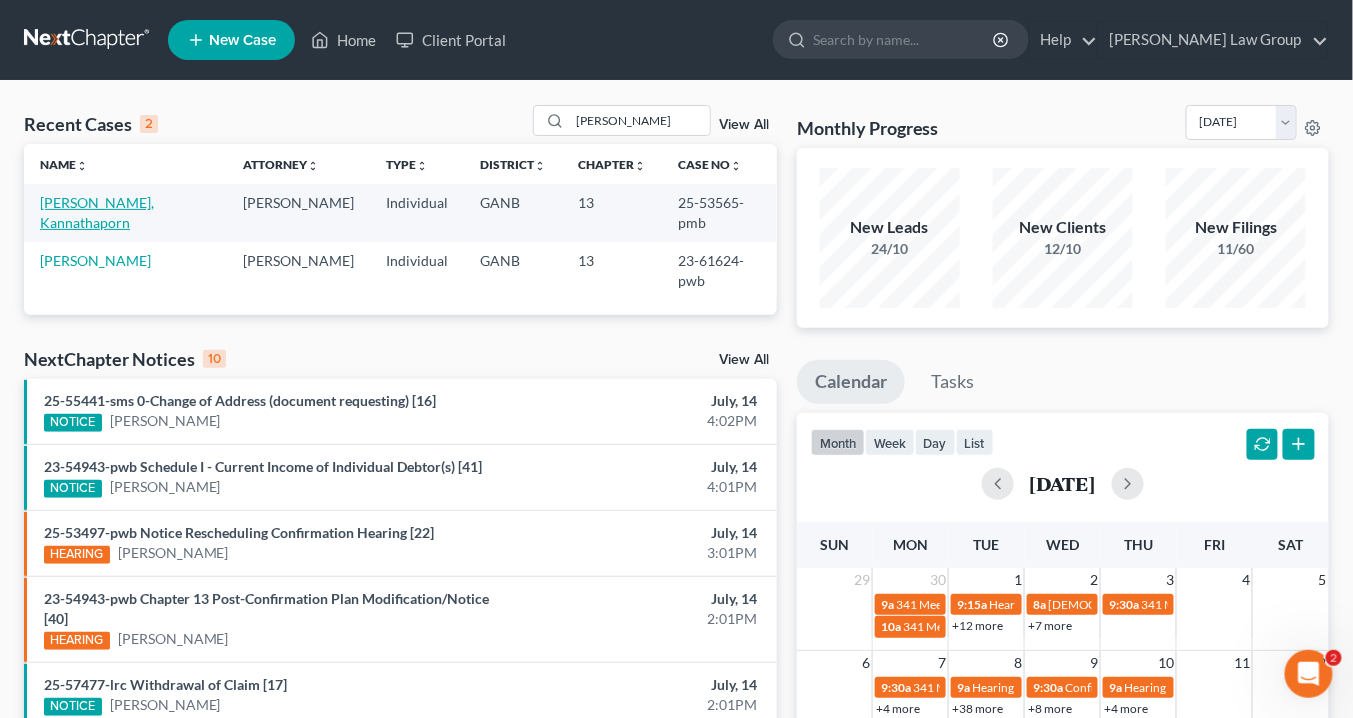 click on "Beck, Kannathaporn" at bounding box center (97, 212) 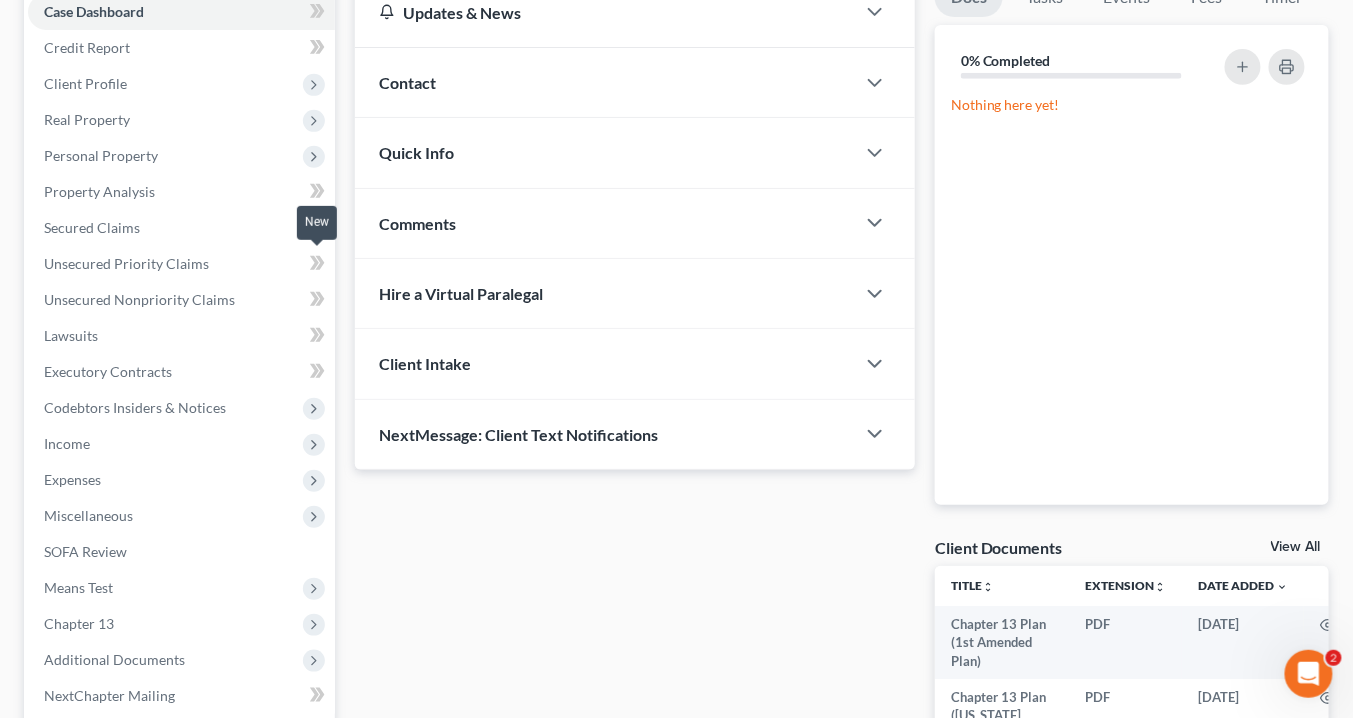 scroll, scrollTop: 240, scrollLeft: 0, axis: vertical 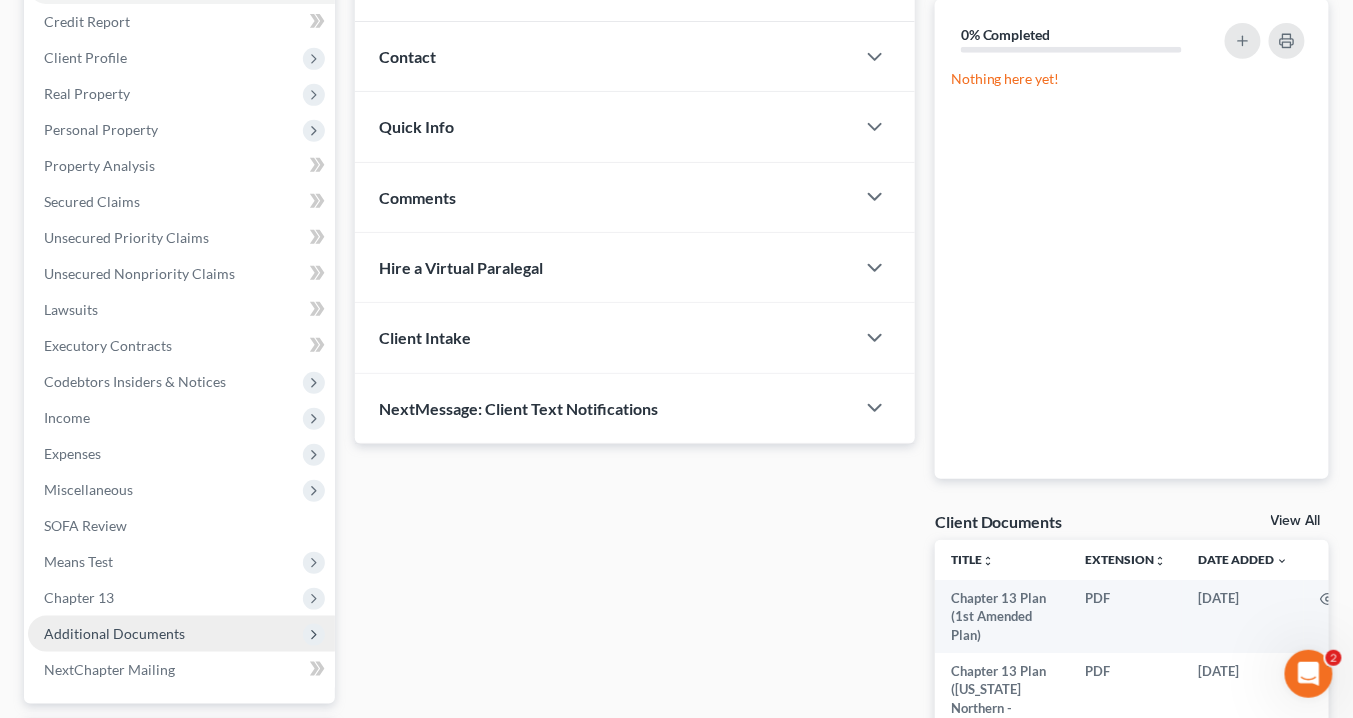 click on "Additional Documents" at bounding box center (114, 633) 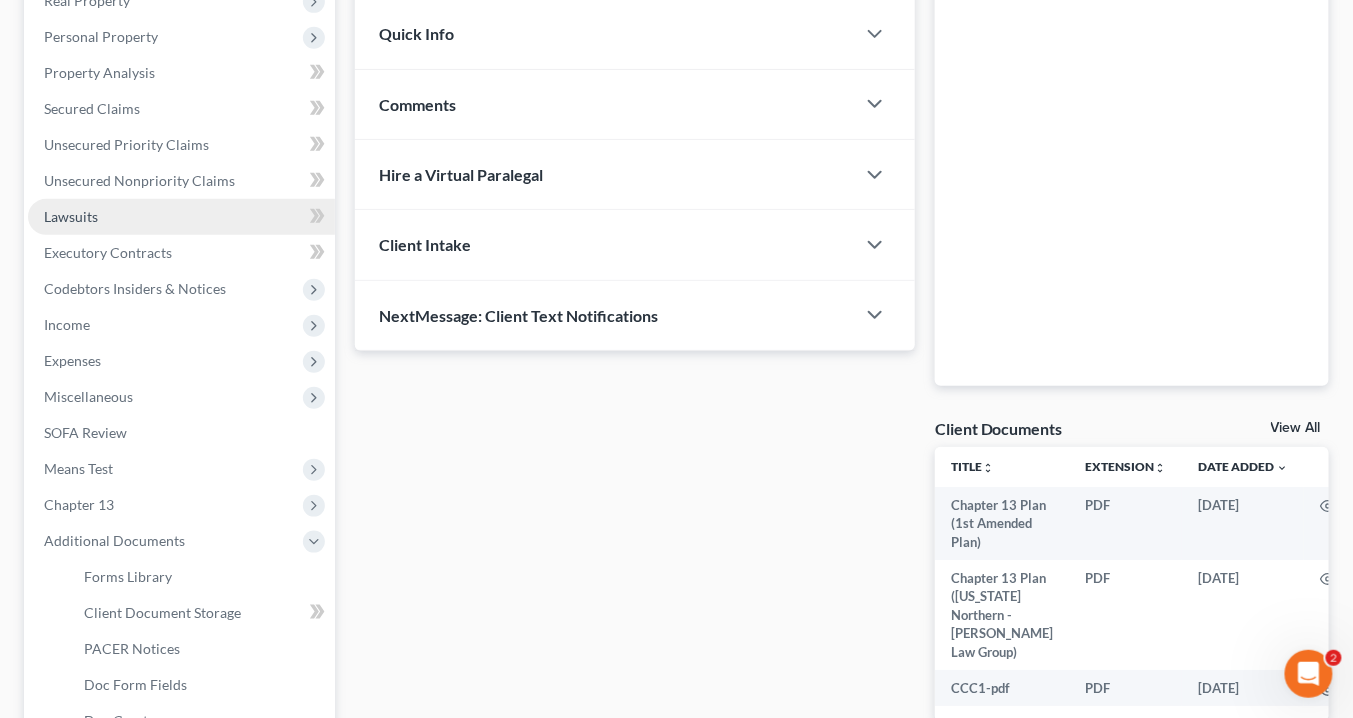 scroll, scrollTop: 400, scrollLeft: 0, axis: vertical 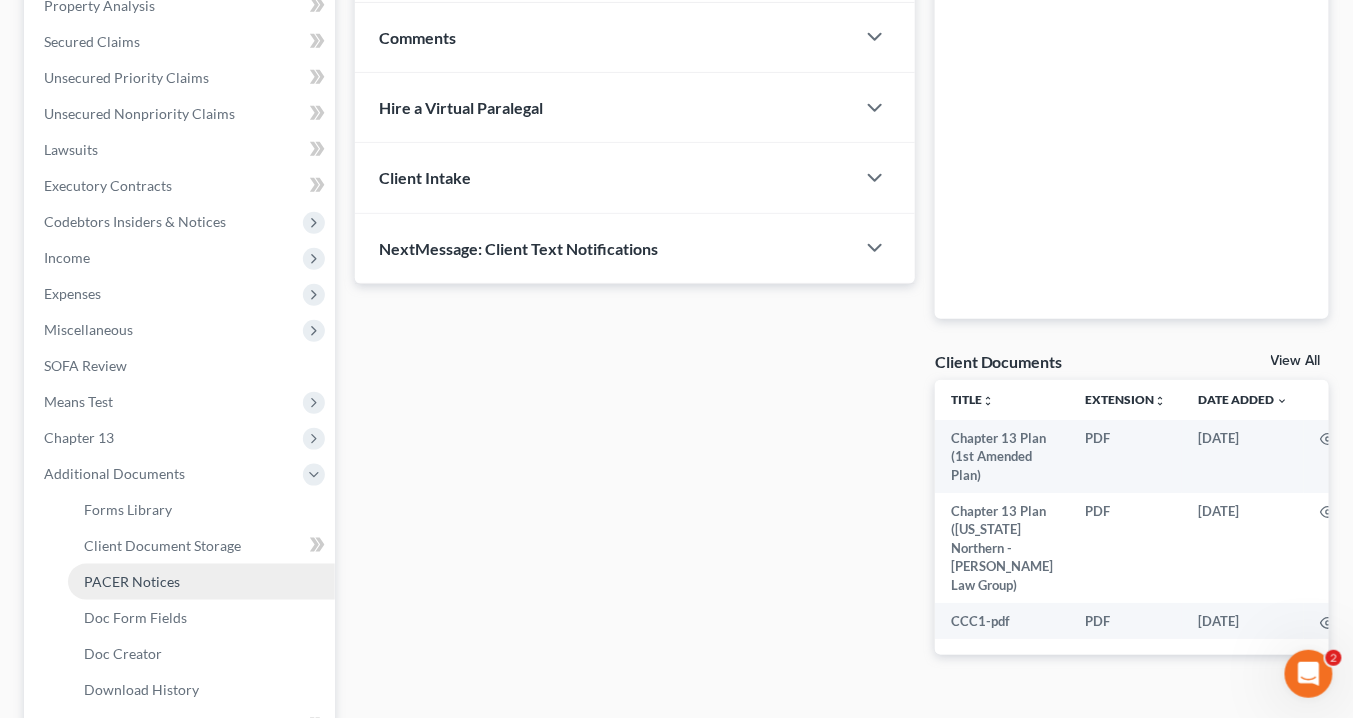 click on "PACER Notices" at bounding box center (132, 581) 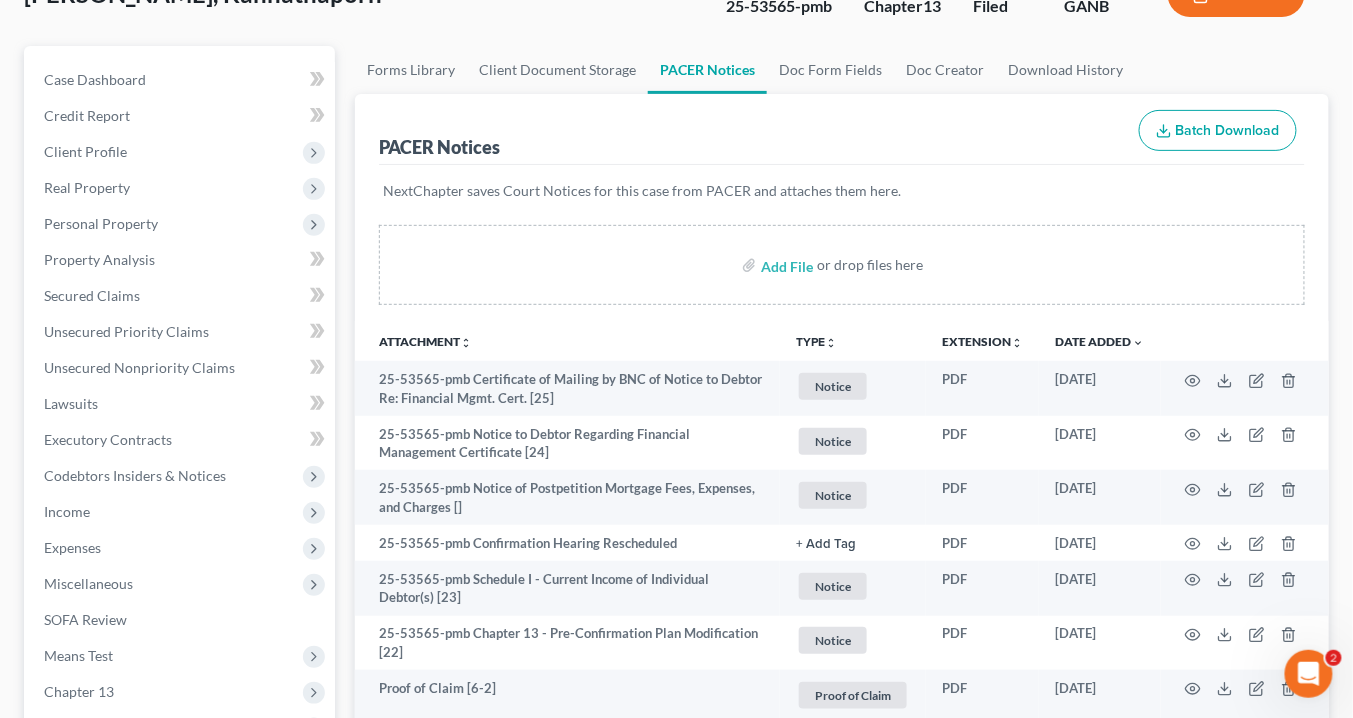 scroll, scrollTop: 0, scrollLeft: 0, axis: both 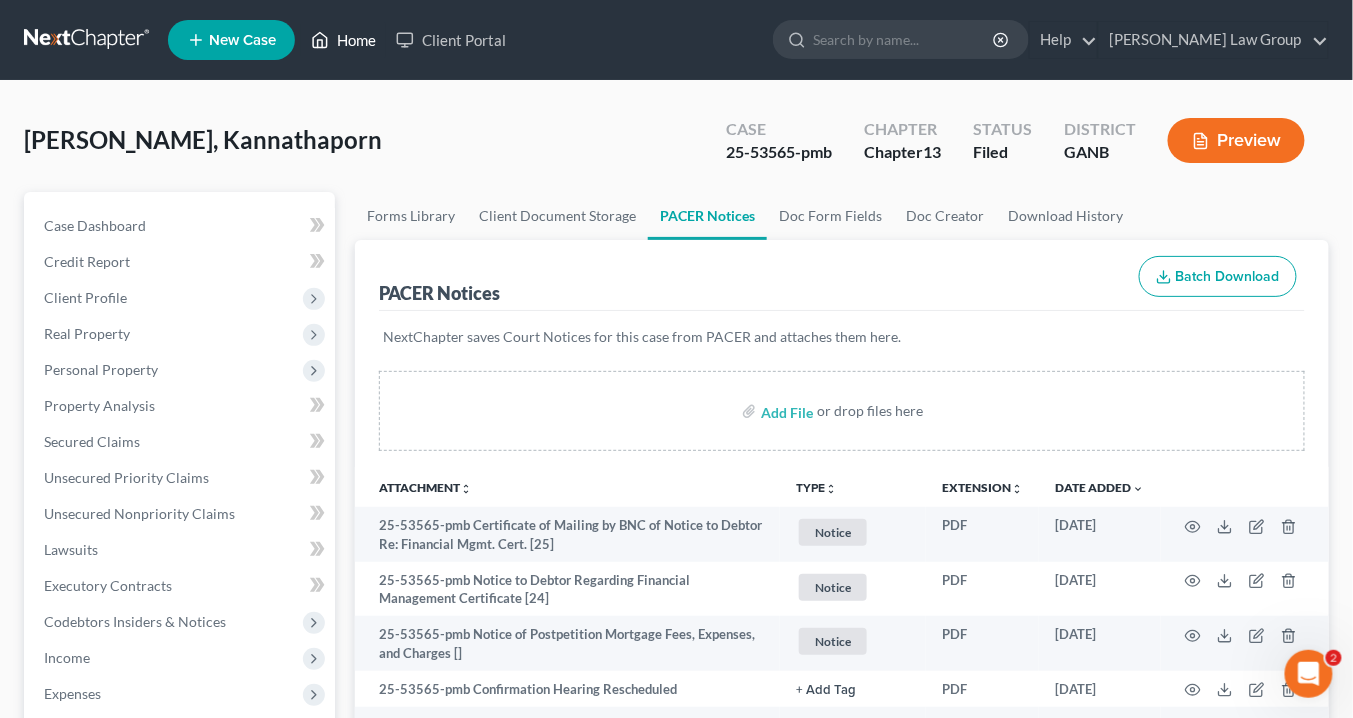 click on "Home" at bounding box center (343, 40) 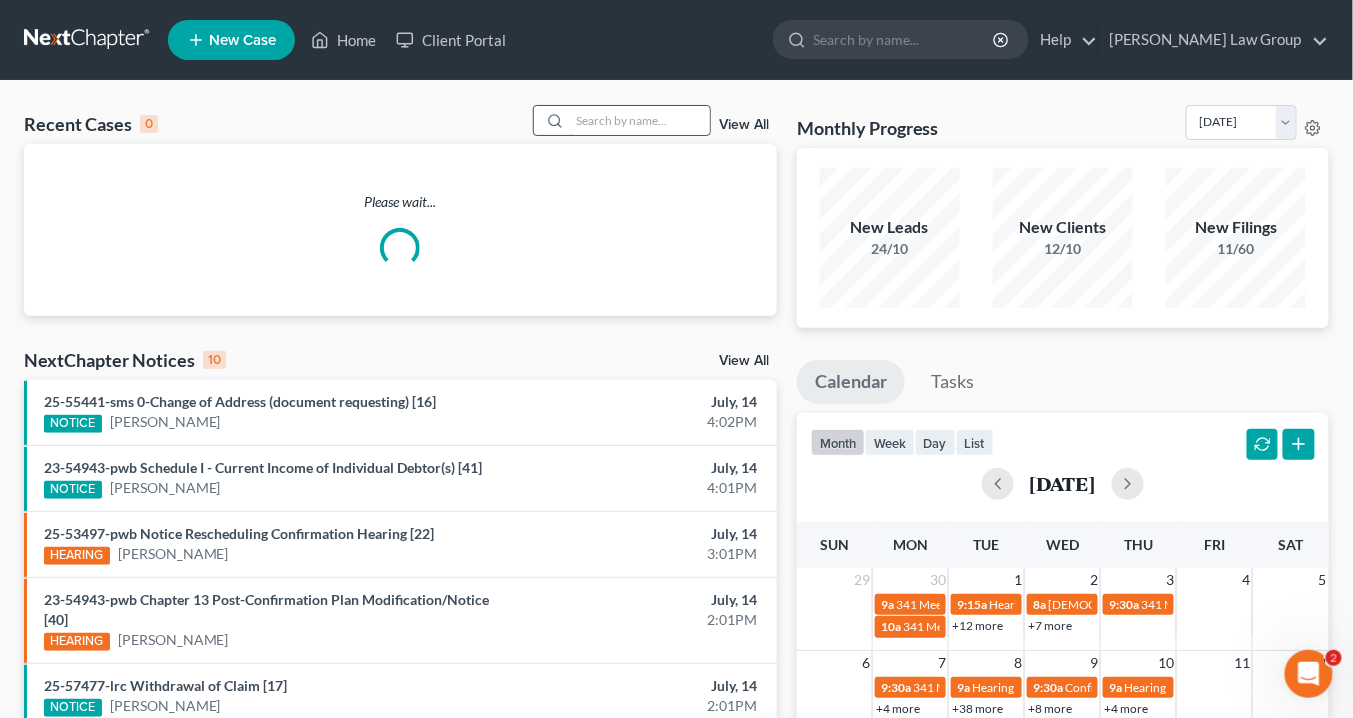 click at bounding box center (640, 120) 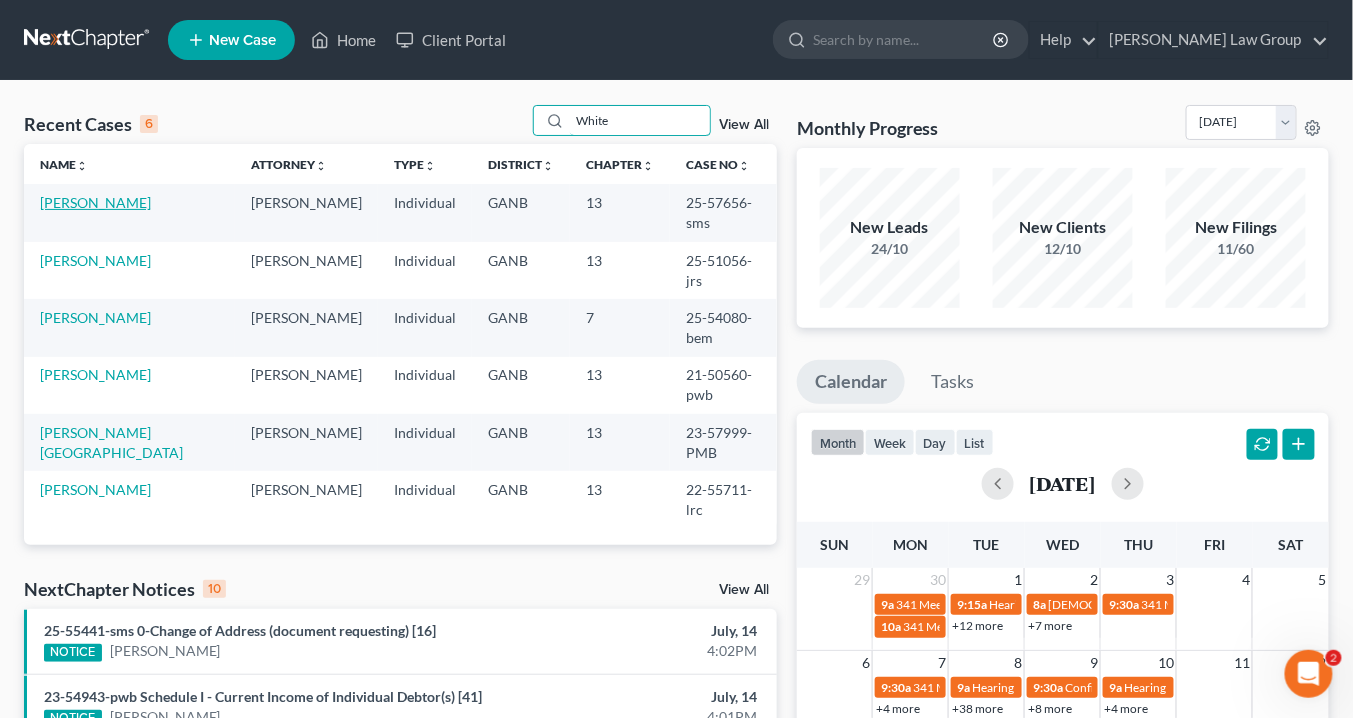 type on "White" 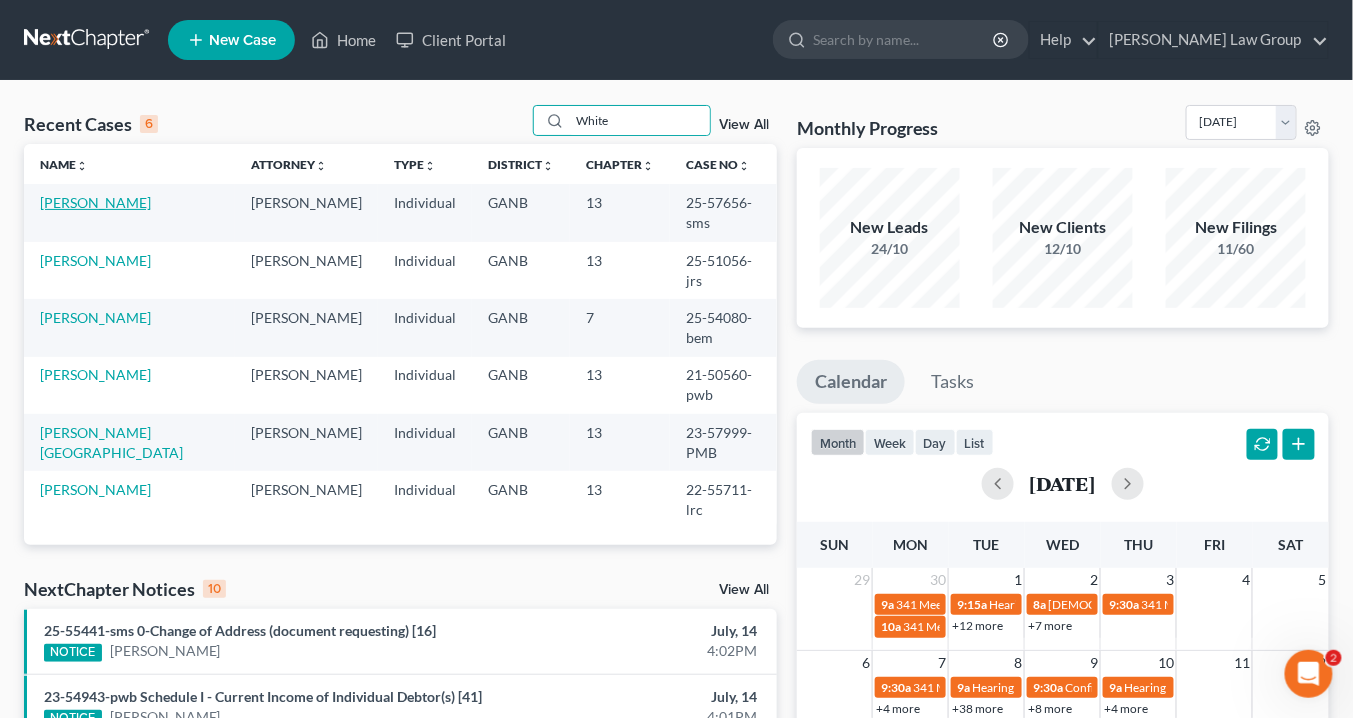 click on "White, Benjamin" at bounding box center (95, 202) 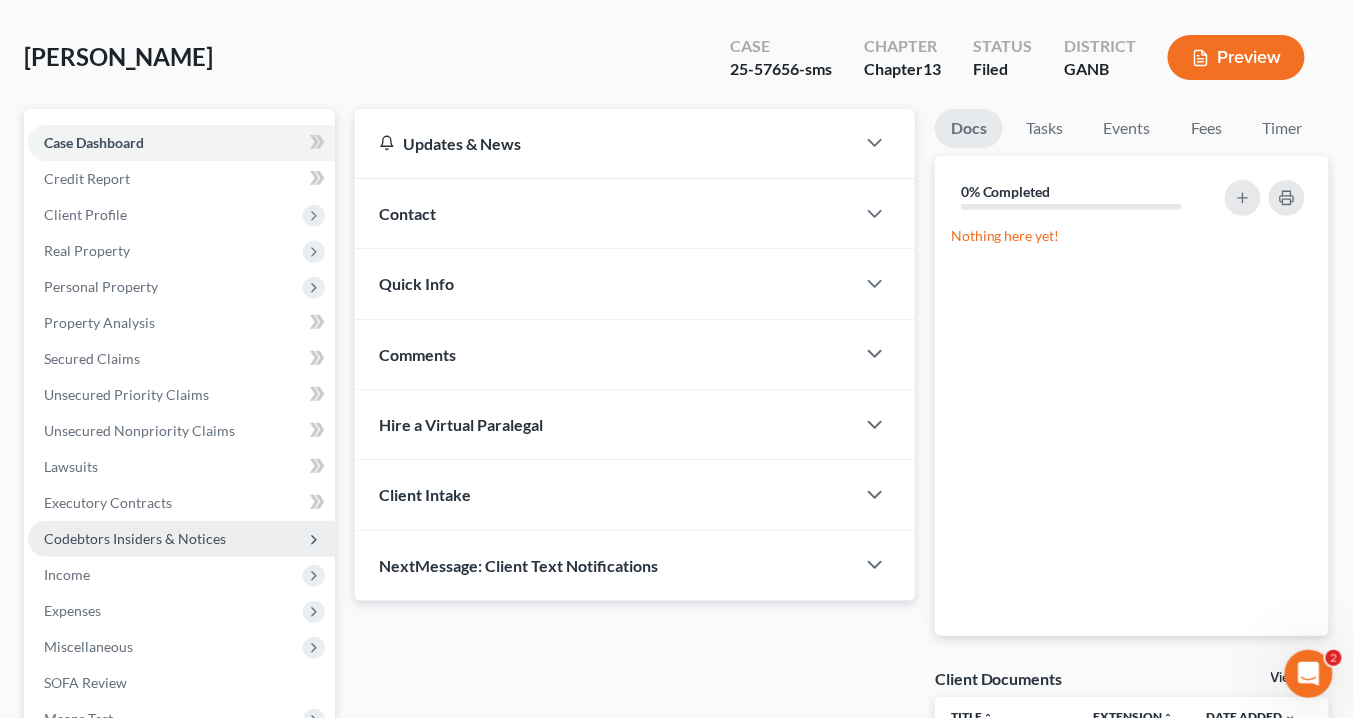 scroll, scrollTop: 240, scrollLeft: 0, axis: vertical 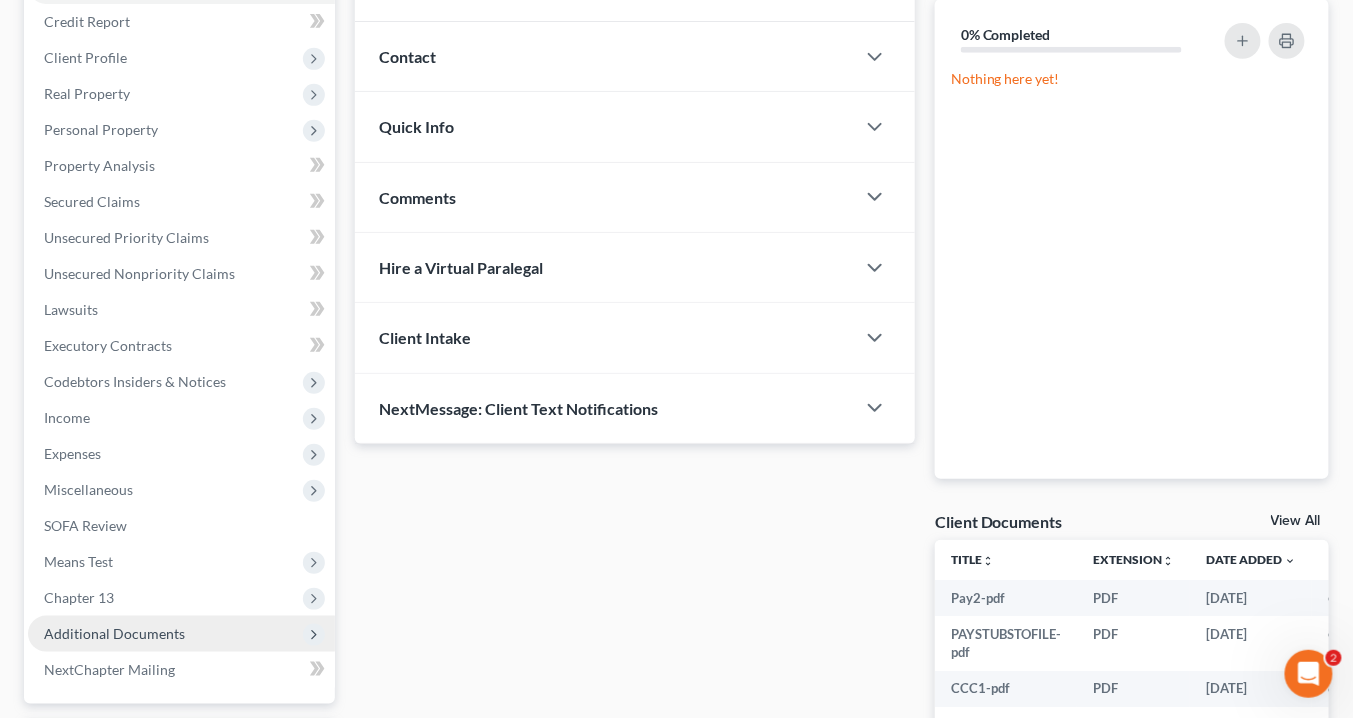 click on "Additional Documents" at bounding box center (114, 633) 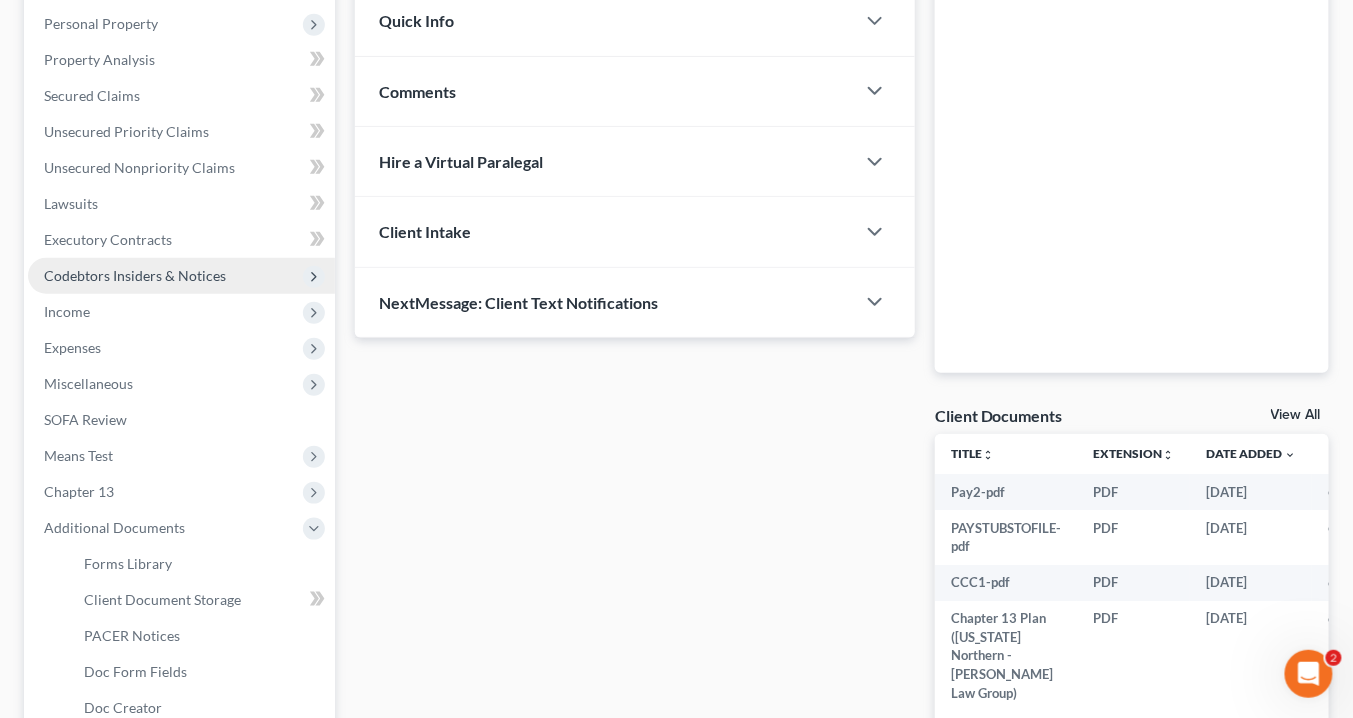 scroll, scrollTop: 400, scrollLeft: 0, axis: vertical 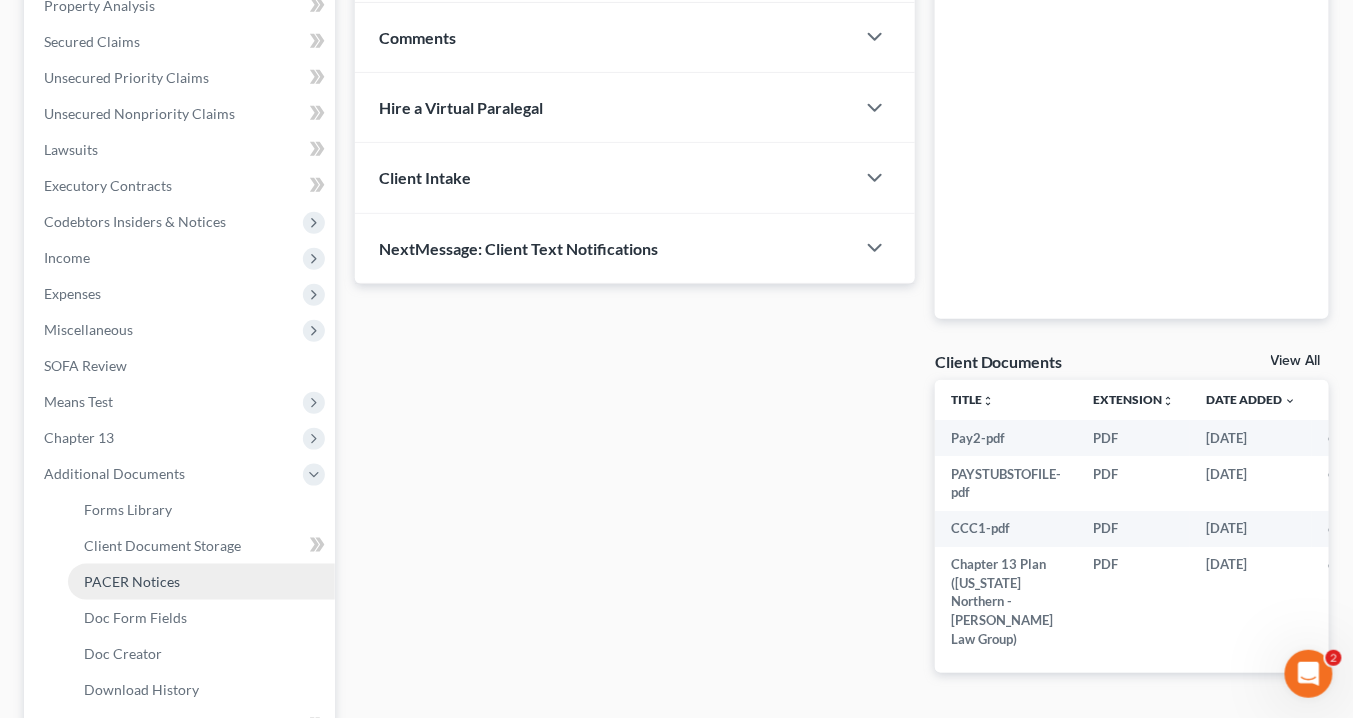 click on "PACER Notices" at bounding box center (132, 581) 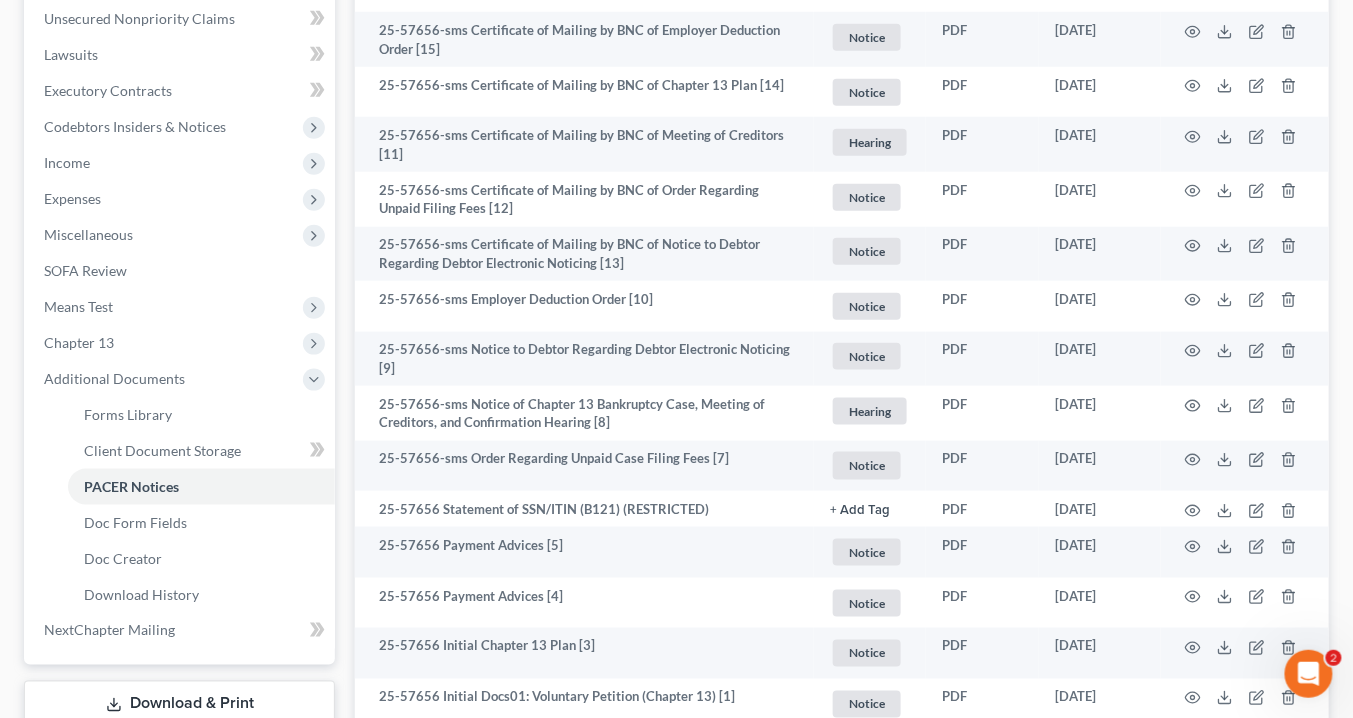 scroll, scrollTop: 310, scrollLeft: 0, axis: vertical 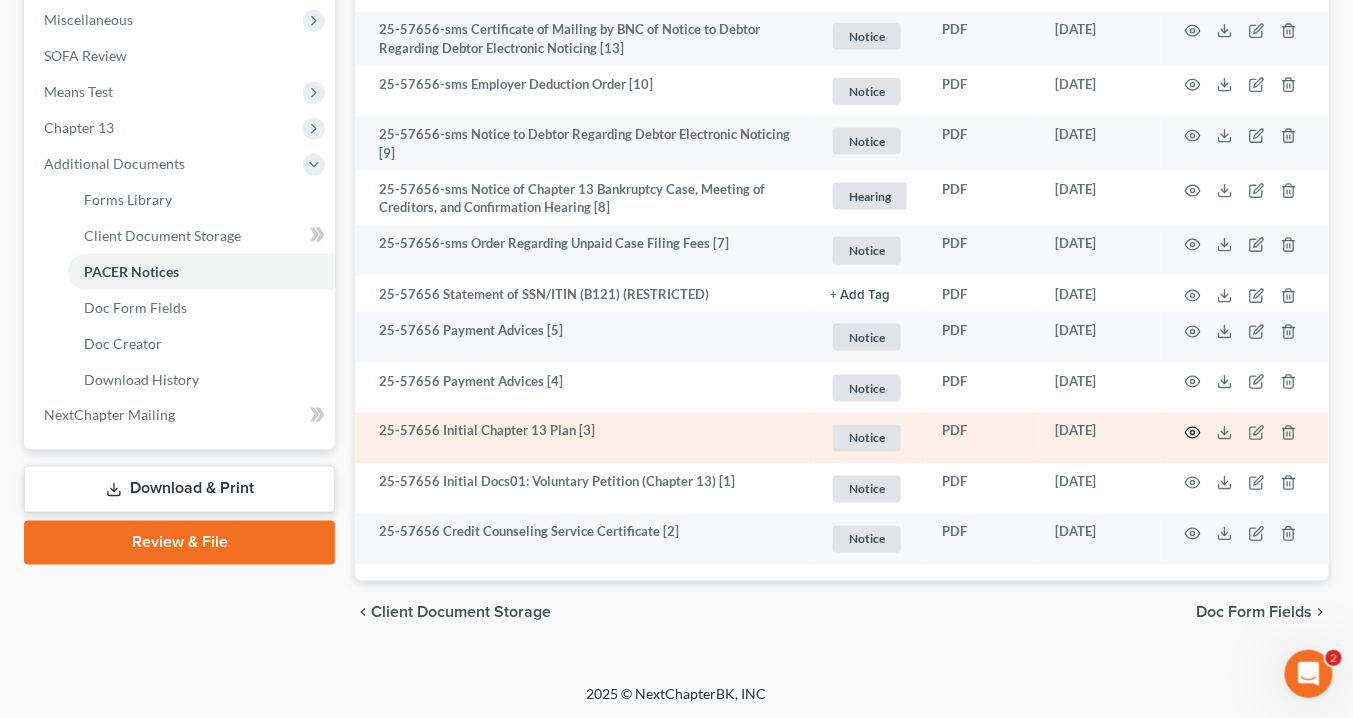 click 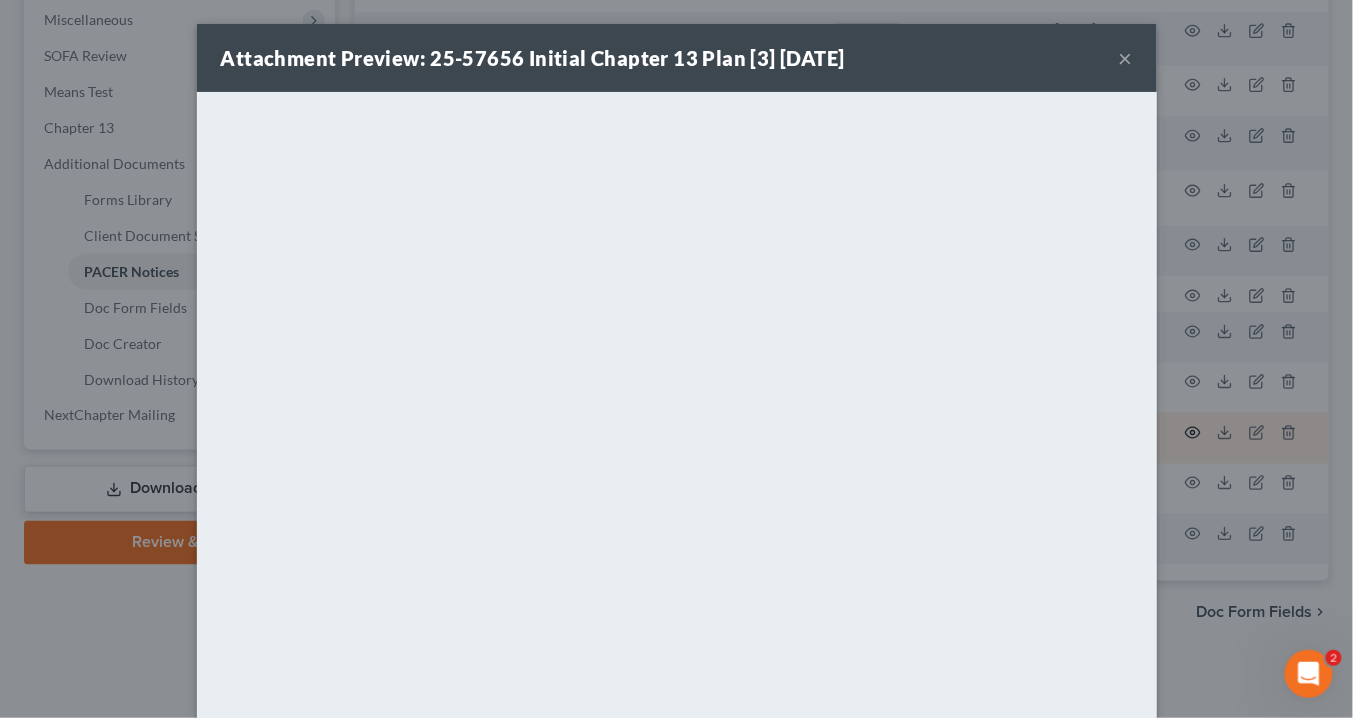 scroll, scrollTop: 702, scrollLeft: 0, axis: vertical 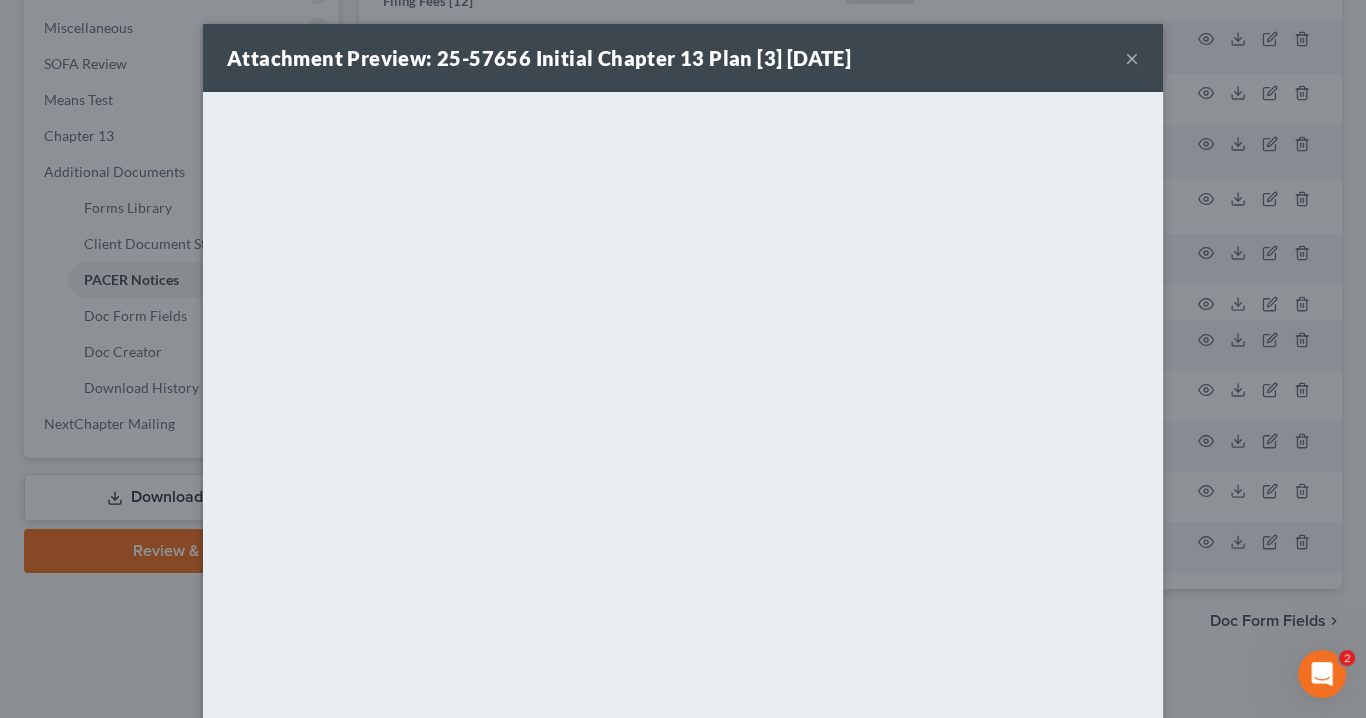 click on "×" at bounding box center [1132, 58] 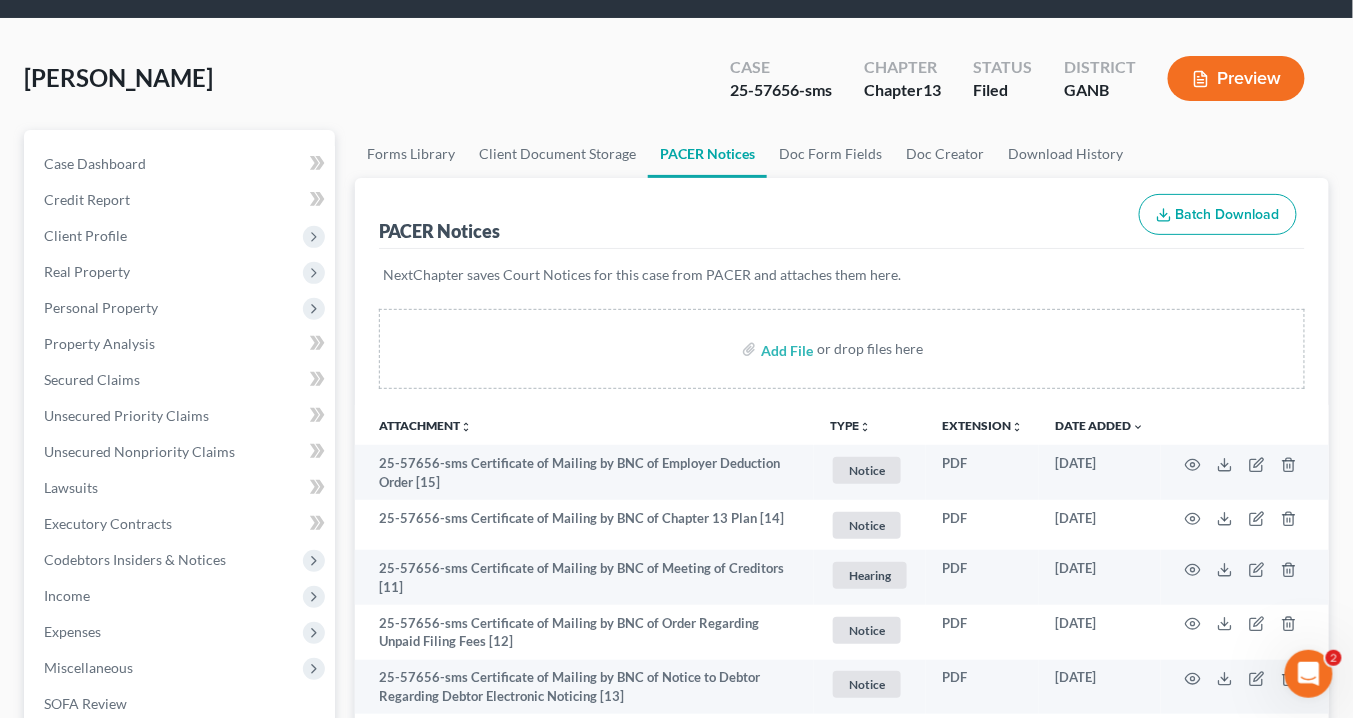 scroll, scrollTop: 0, scrollLeft: 0, axis: both 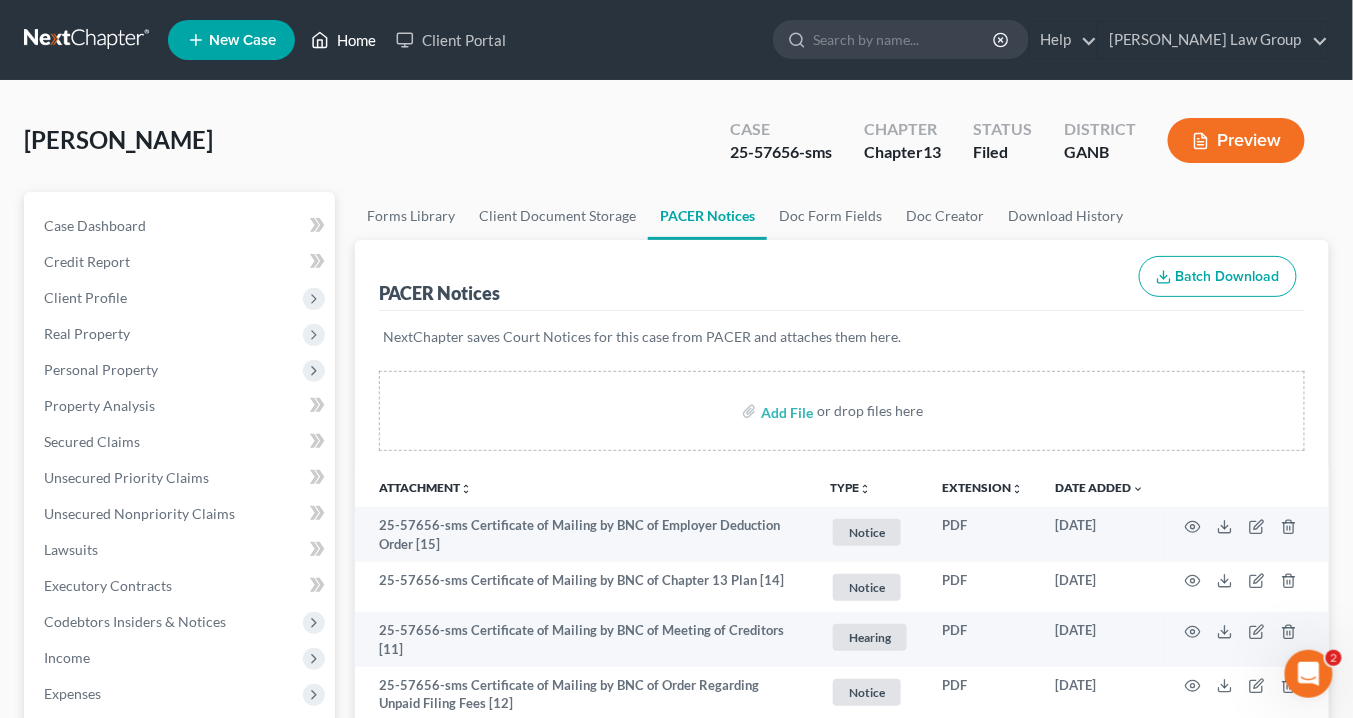 click on "Home" at bounding box center (343, 40) 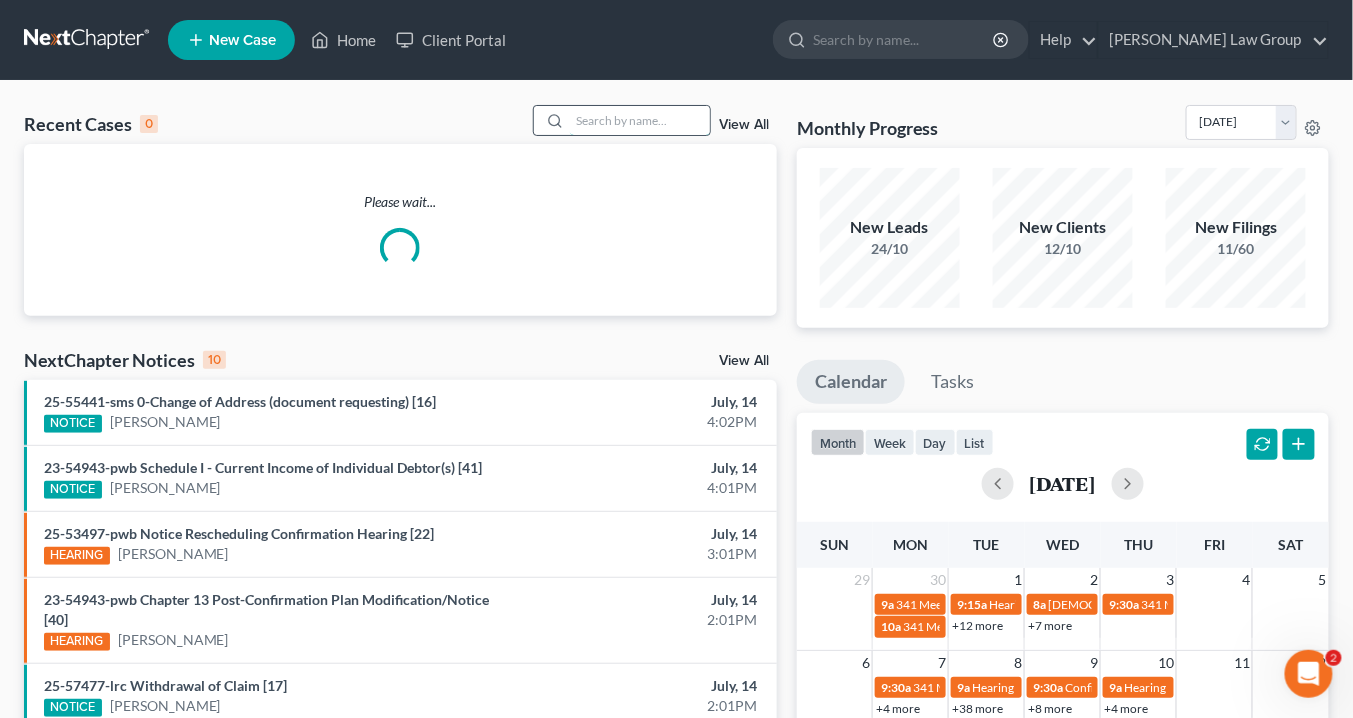 click at bounding box center (640, 120) 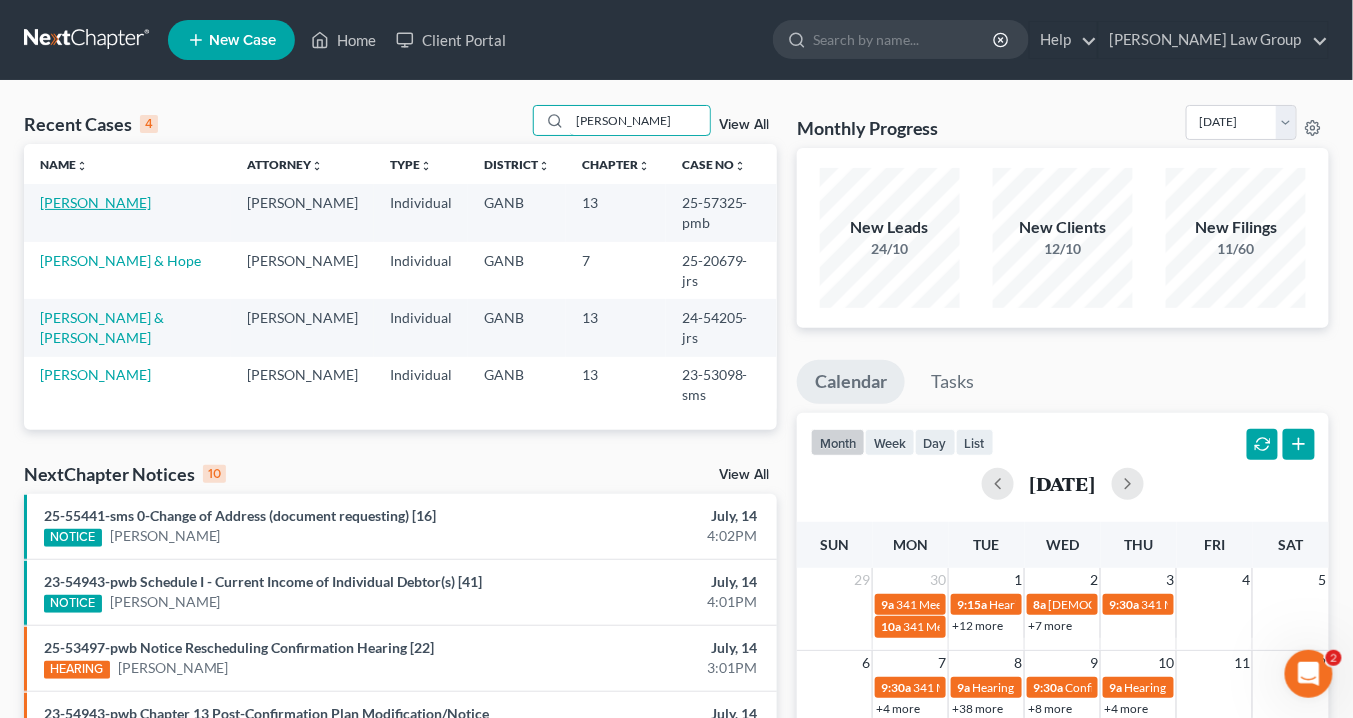 type on "glen" 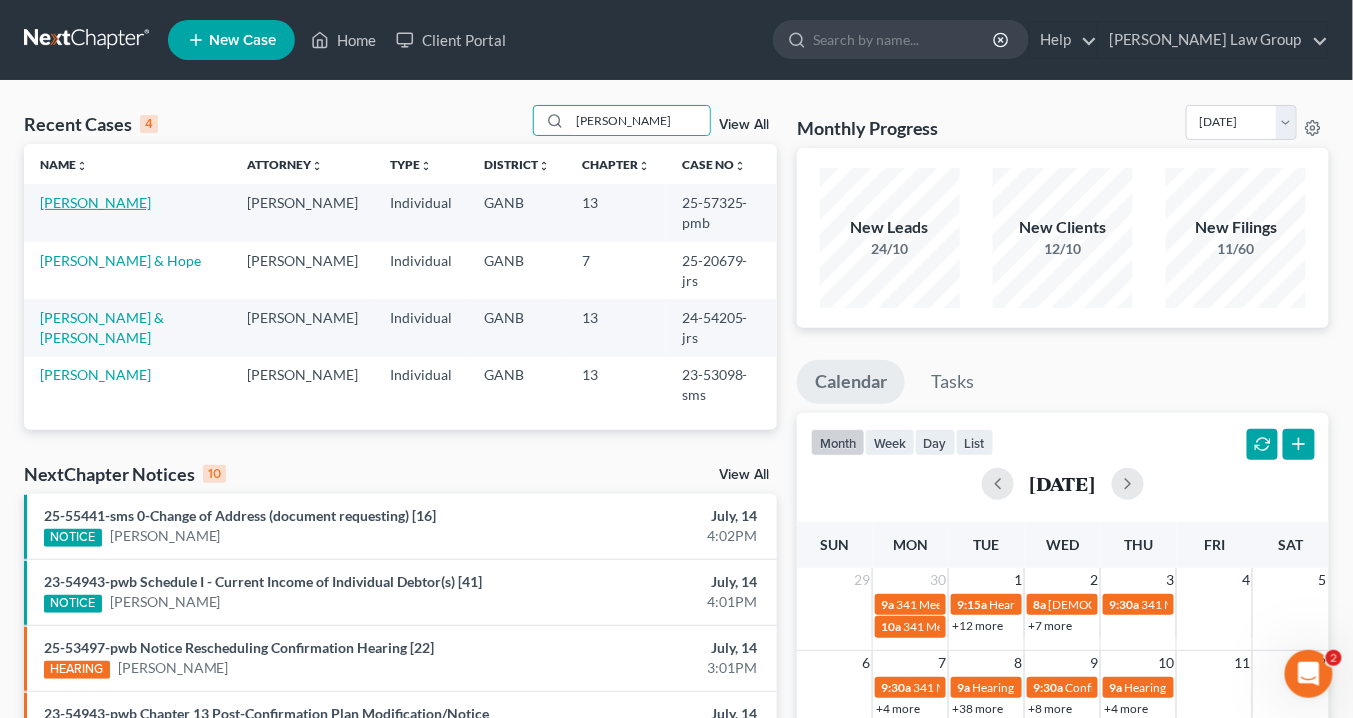click on "Glenn, John" at bounding box center (95, 202) 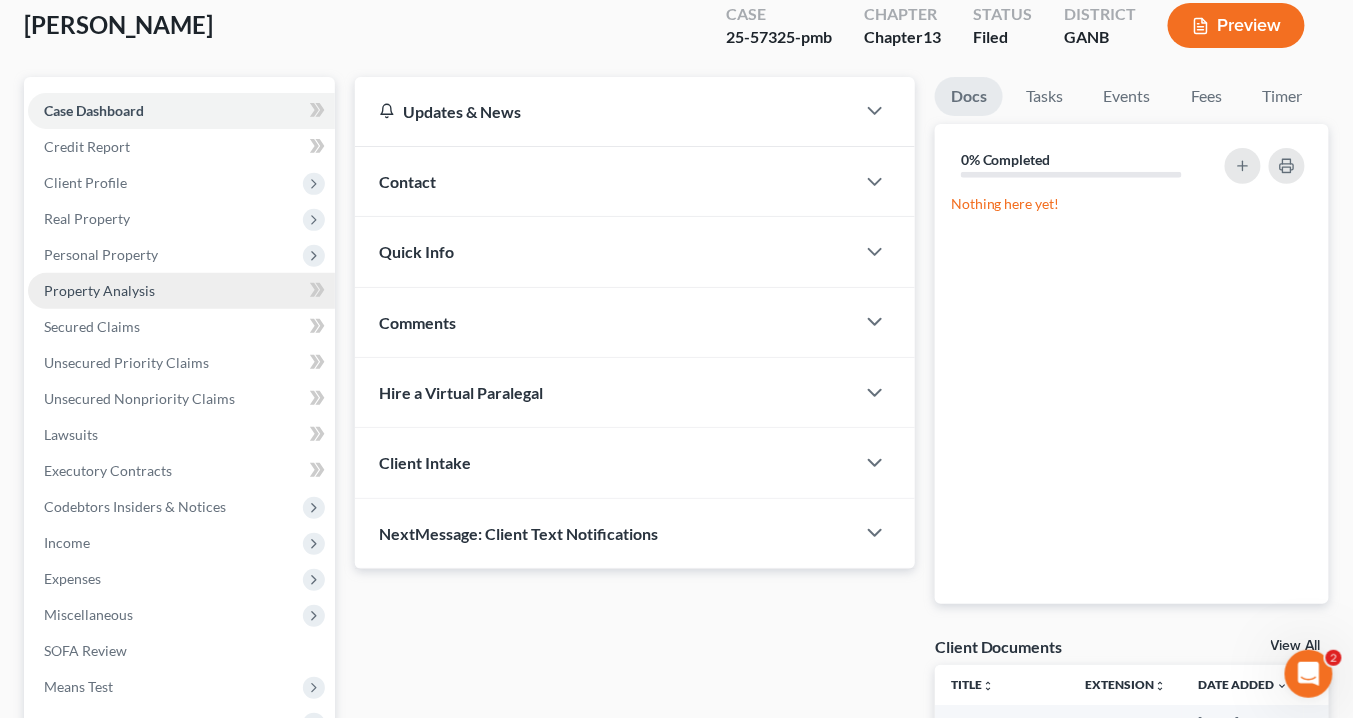 scroll, scrollTop: 160, scrollLeft: 0, axis: vertical 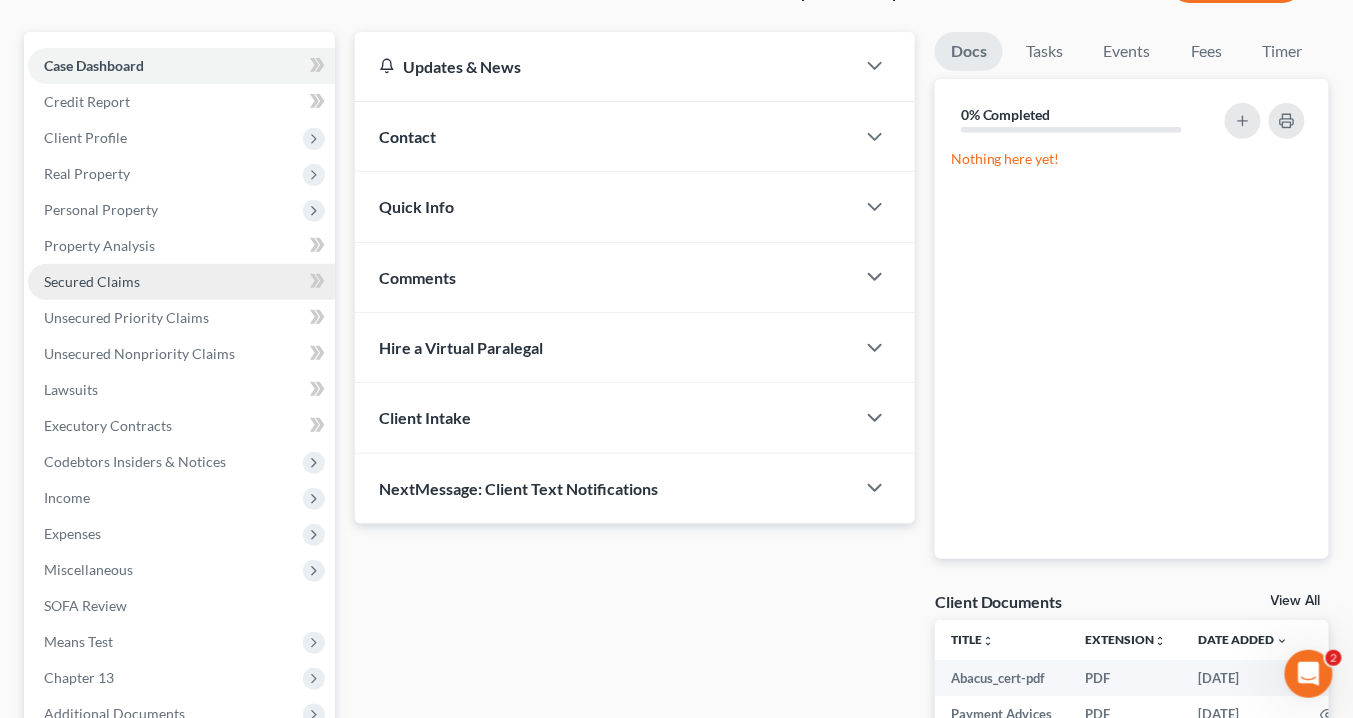 click on "Secured Claims" at bounding box center (92, 281) 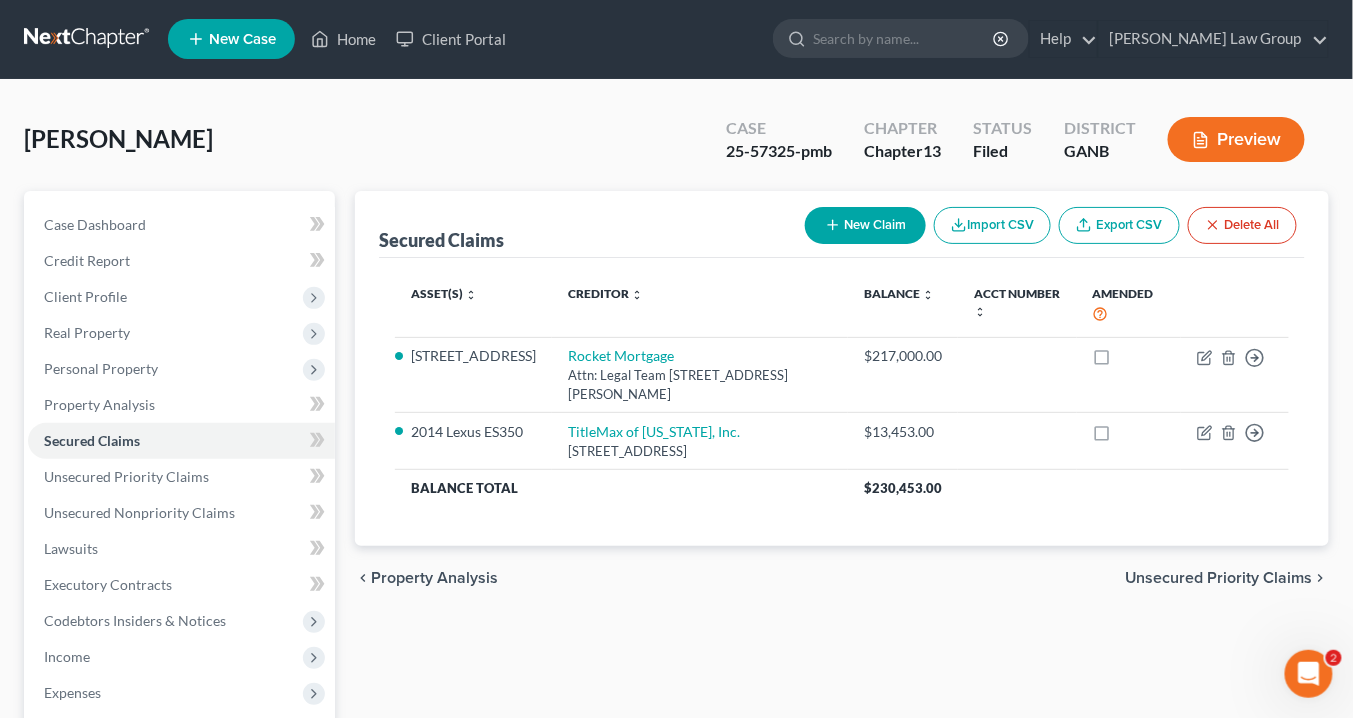 scroll, scrollTop: 0, scrollLeft: 0, axis: both 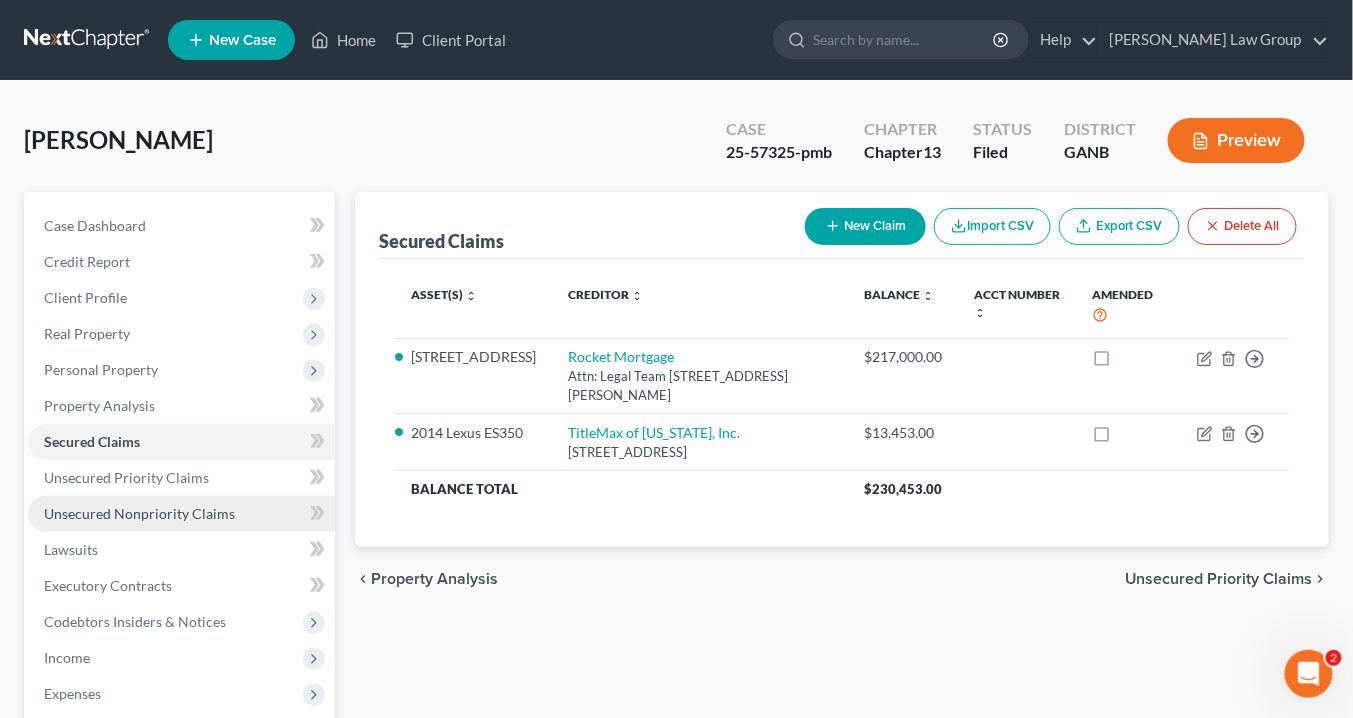 click on "Unsecured Nonpriority Claims" at bounding box center (139, 513) 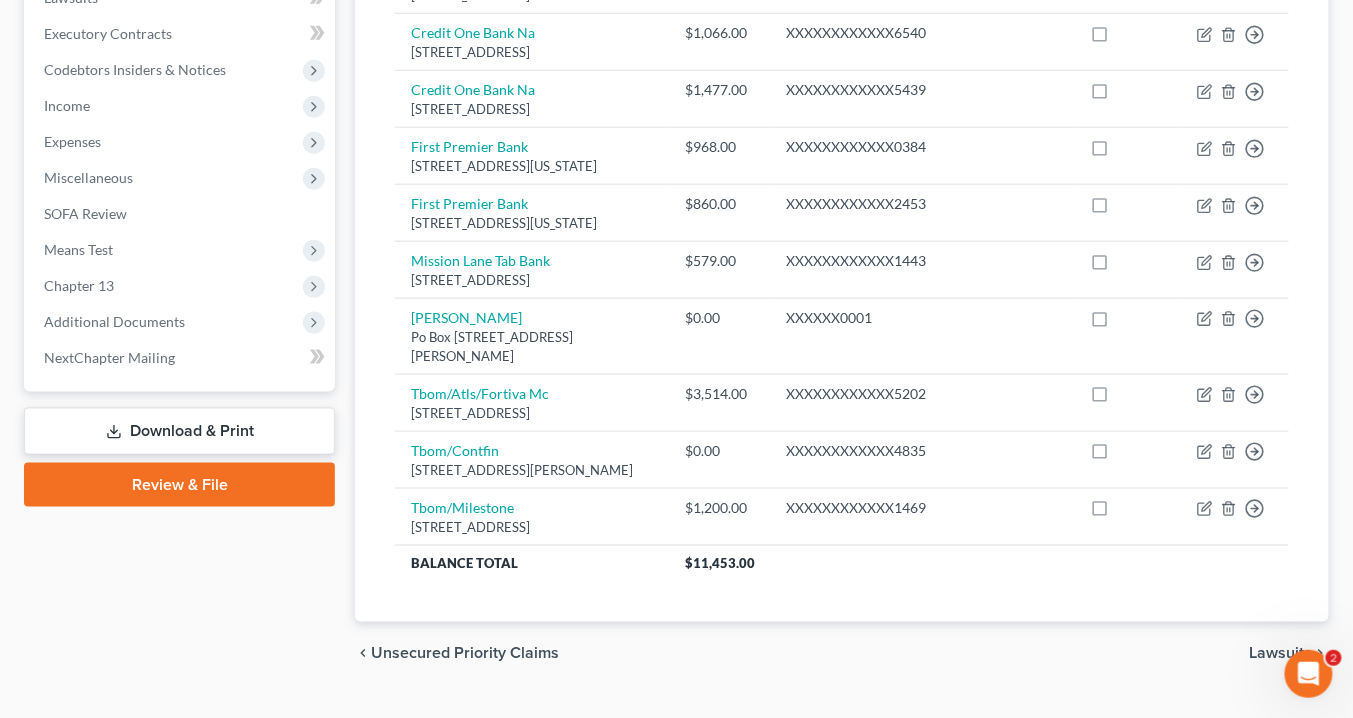 scroll, scrollTop: 392, scrollLeft: 0, axis: vertical 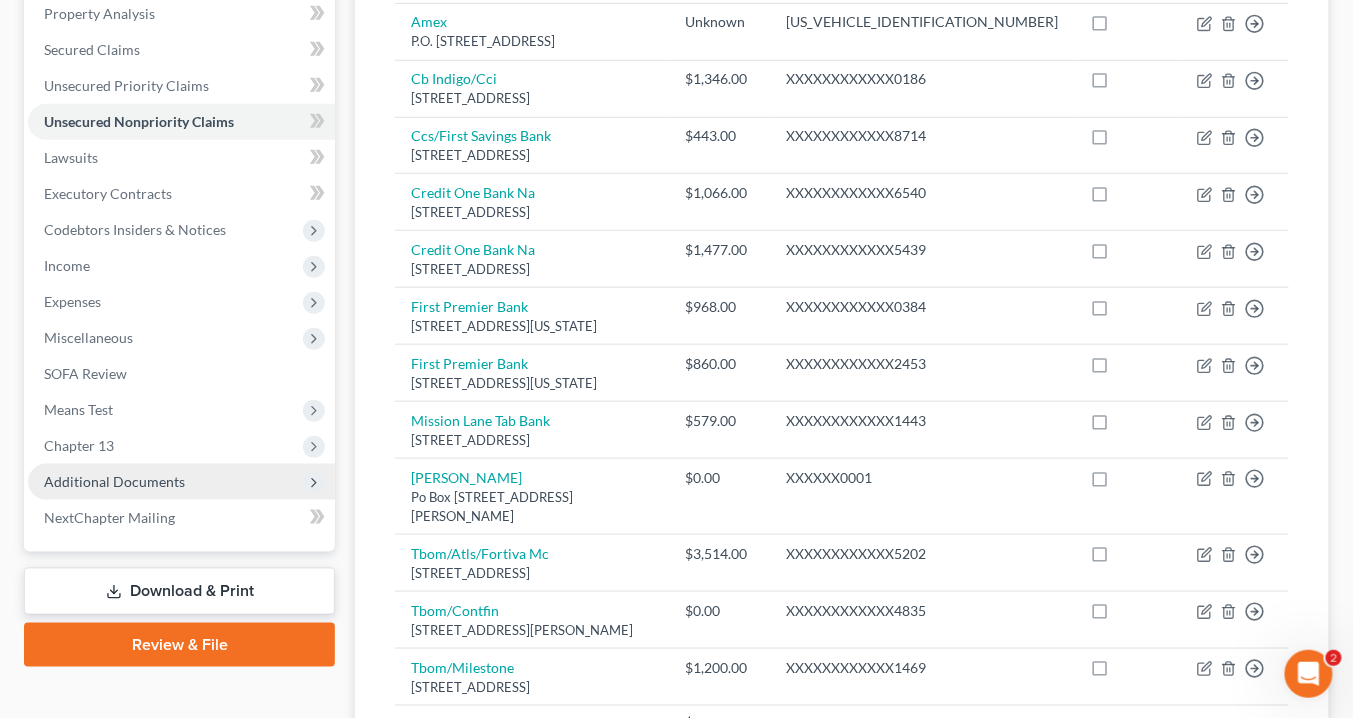 click on "Additional Documents" at bounding box center (114, 481) 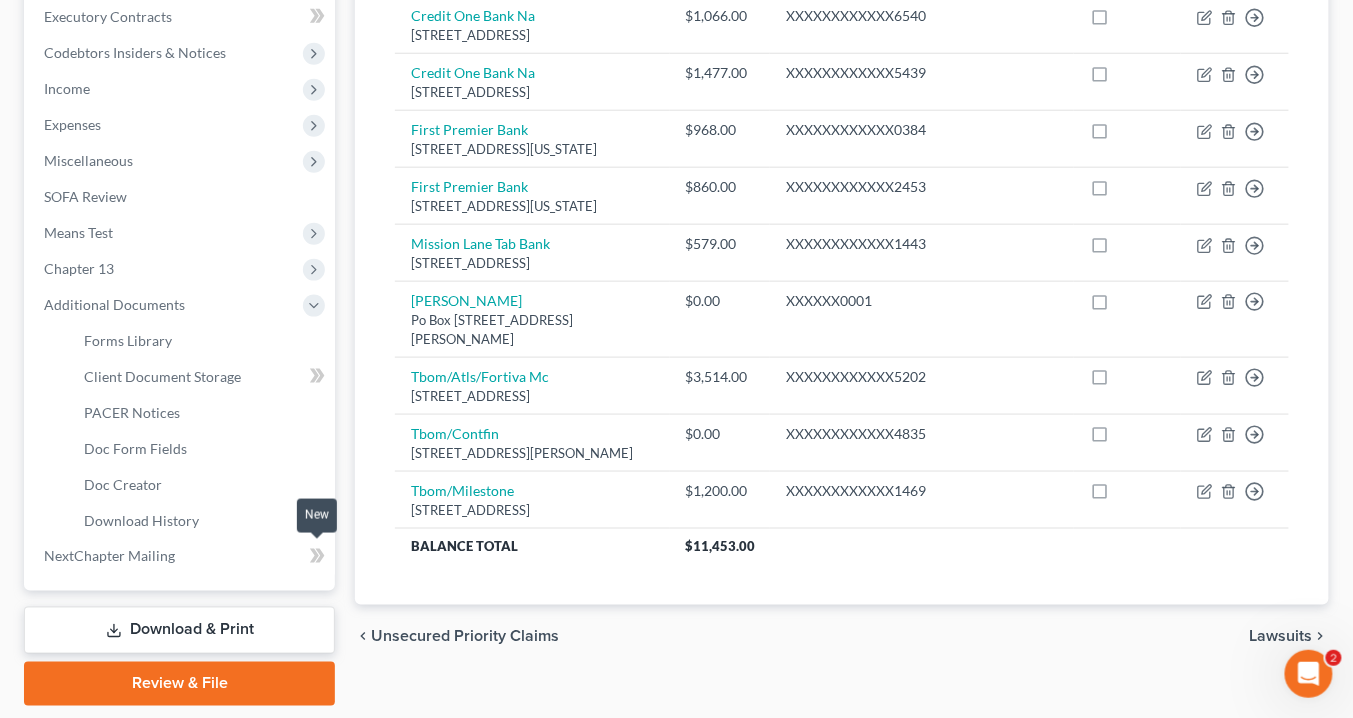 scroll, scrollTop: 629, scrollLeft: 0, axis: vertical 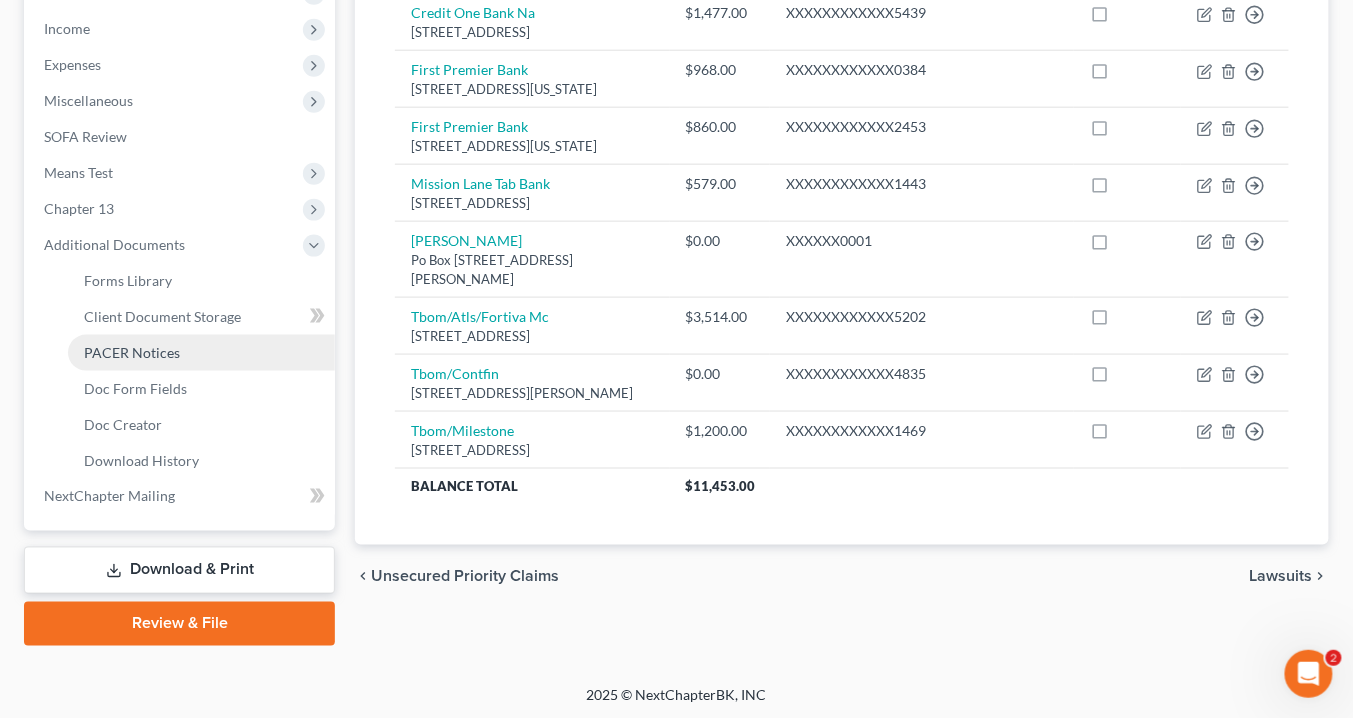 click on "PACER Notices" at bounding box center (201, 353) 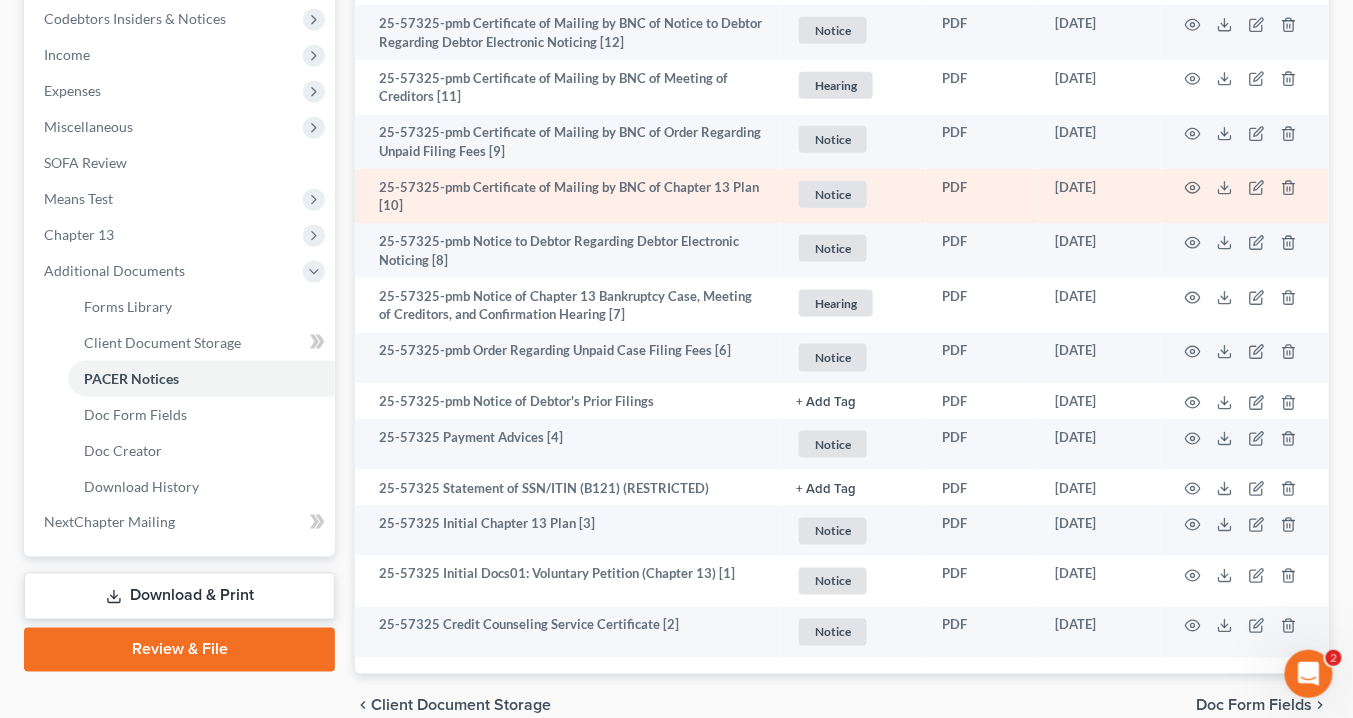 scroll, scrollTop: 696, scrollLeft: 0, axis: vertical 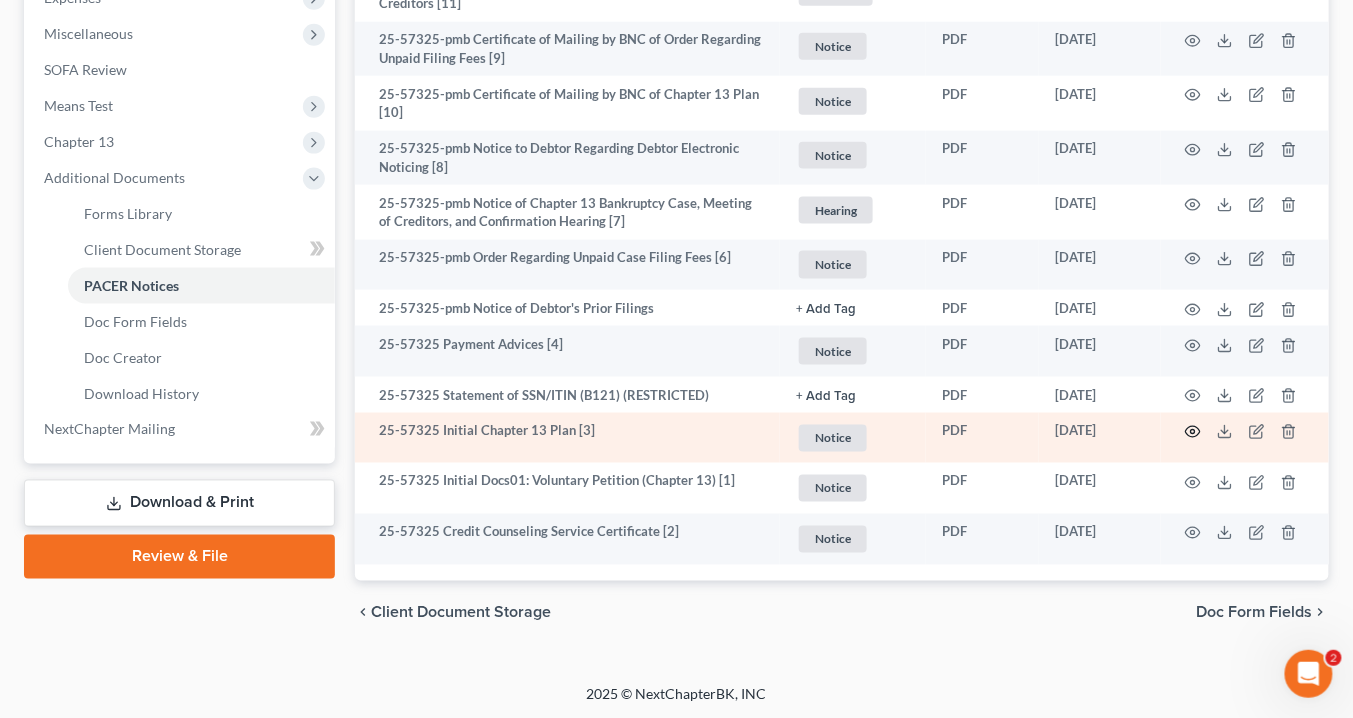 click 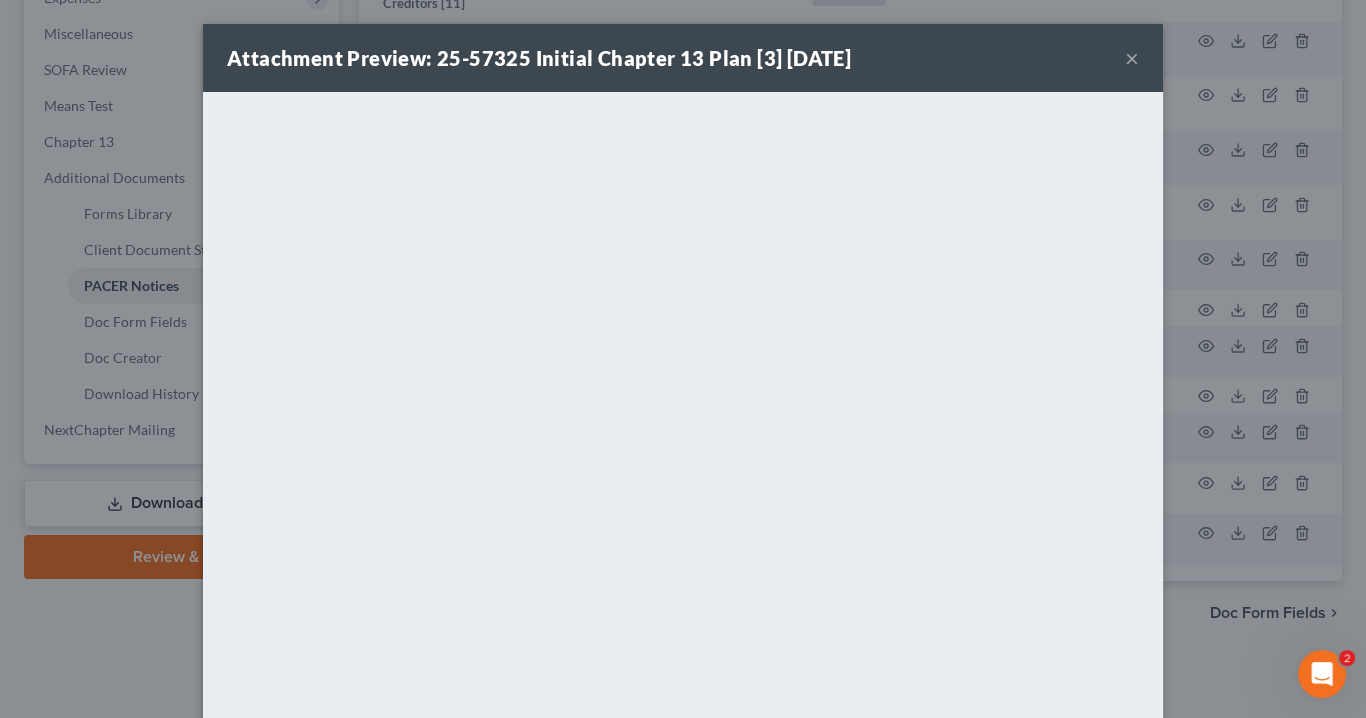 click on "×" at bounding box center (1132, 58) 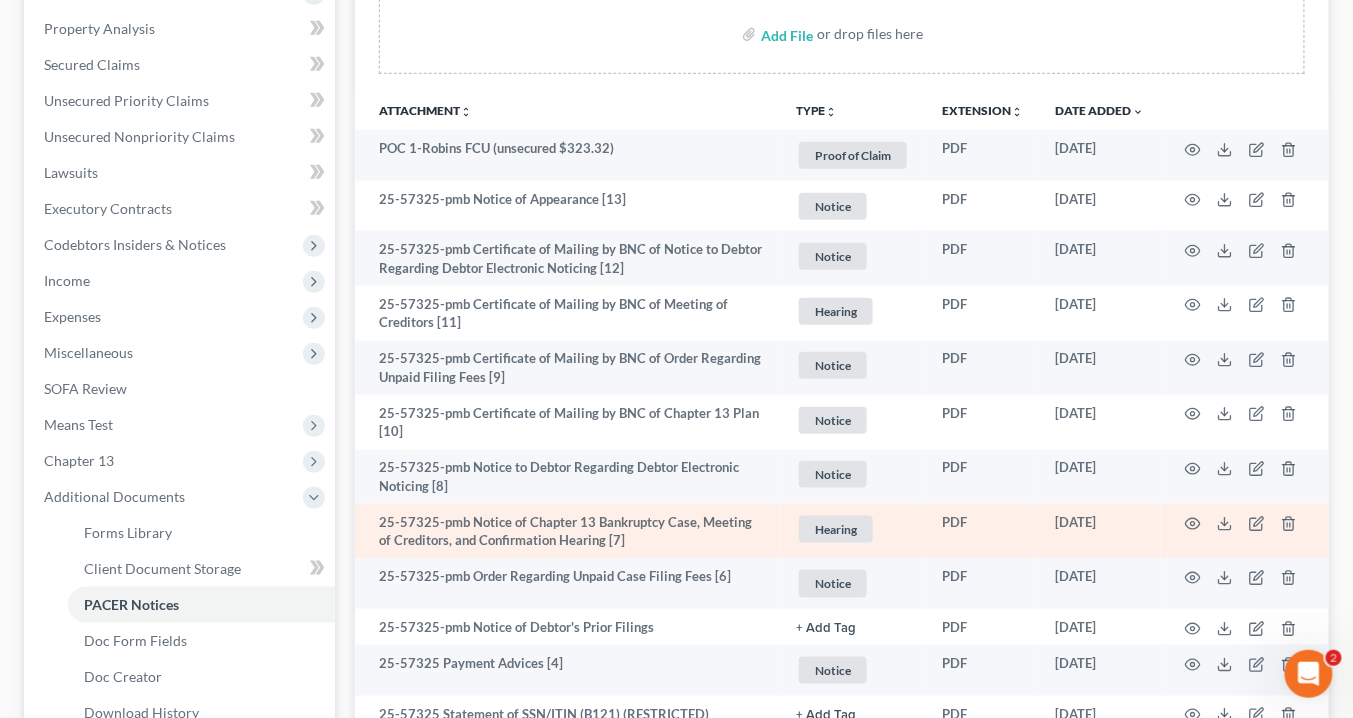 scroll, scrollTop: 376, scrollLeft: 0, axis: vertical 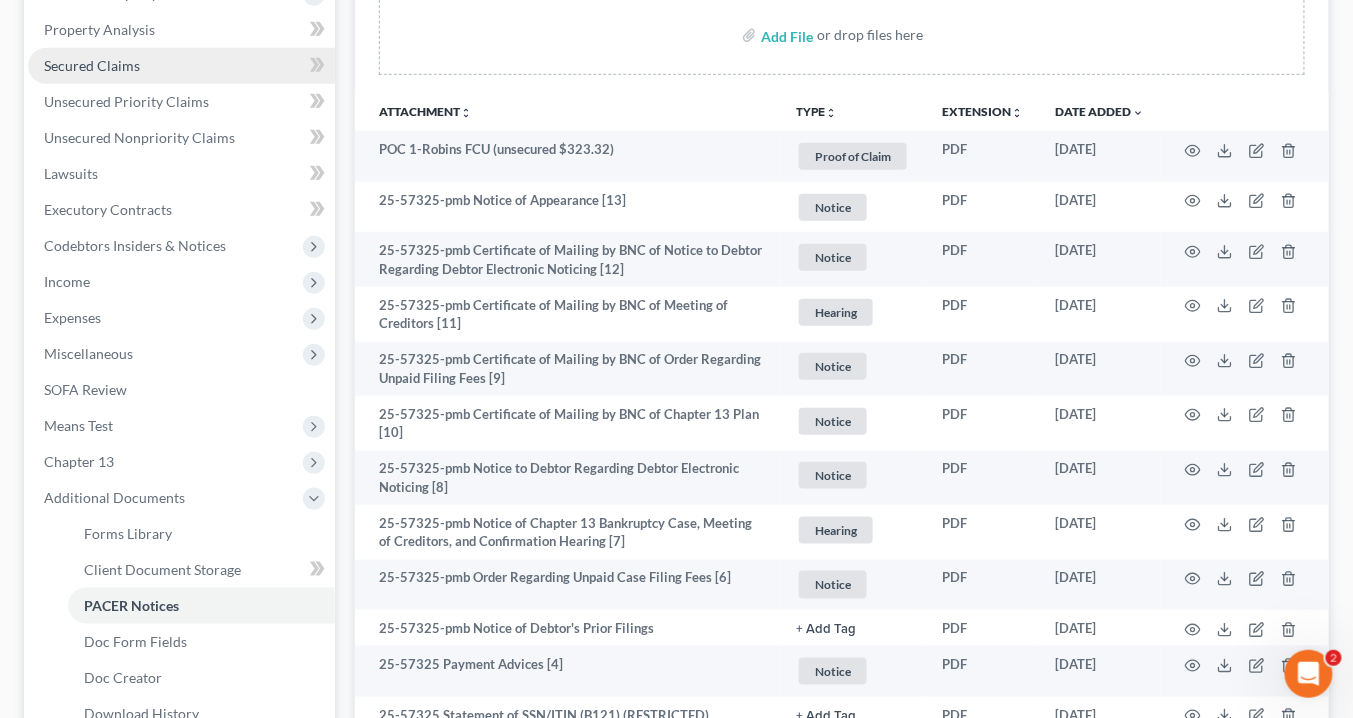 click on "Secured Claims" at bounding box center (92, 65) 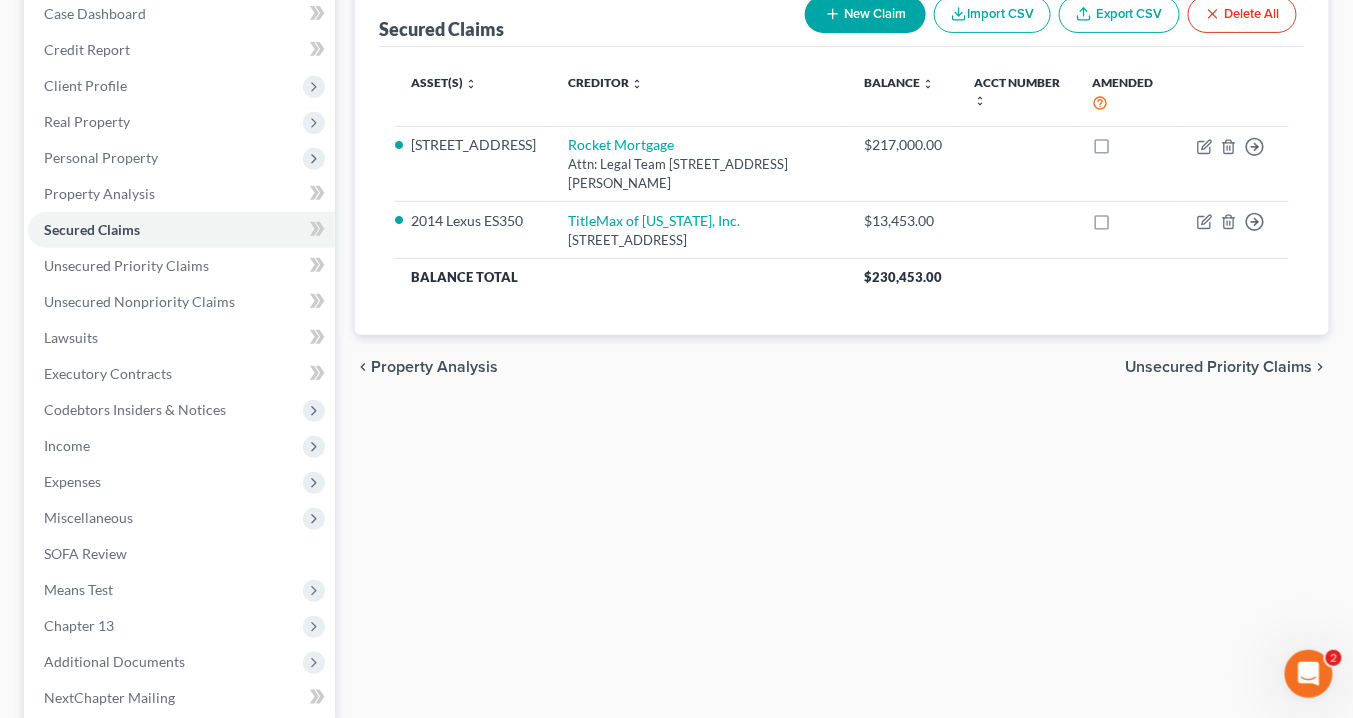 scroll, scrollTop: 240, scrollLeft: 0, axis: vertical 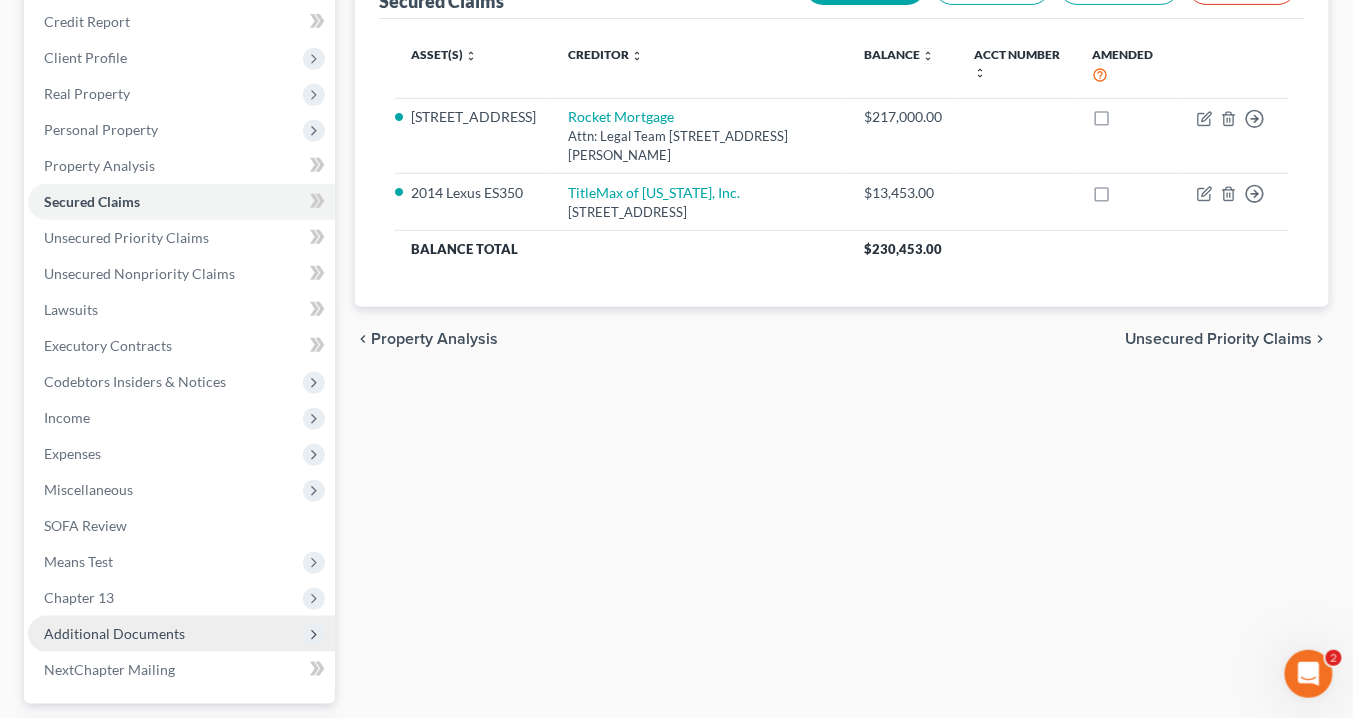 click on "Additional Documents" at bounding box center [114, 633] 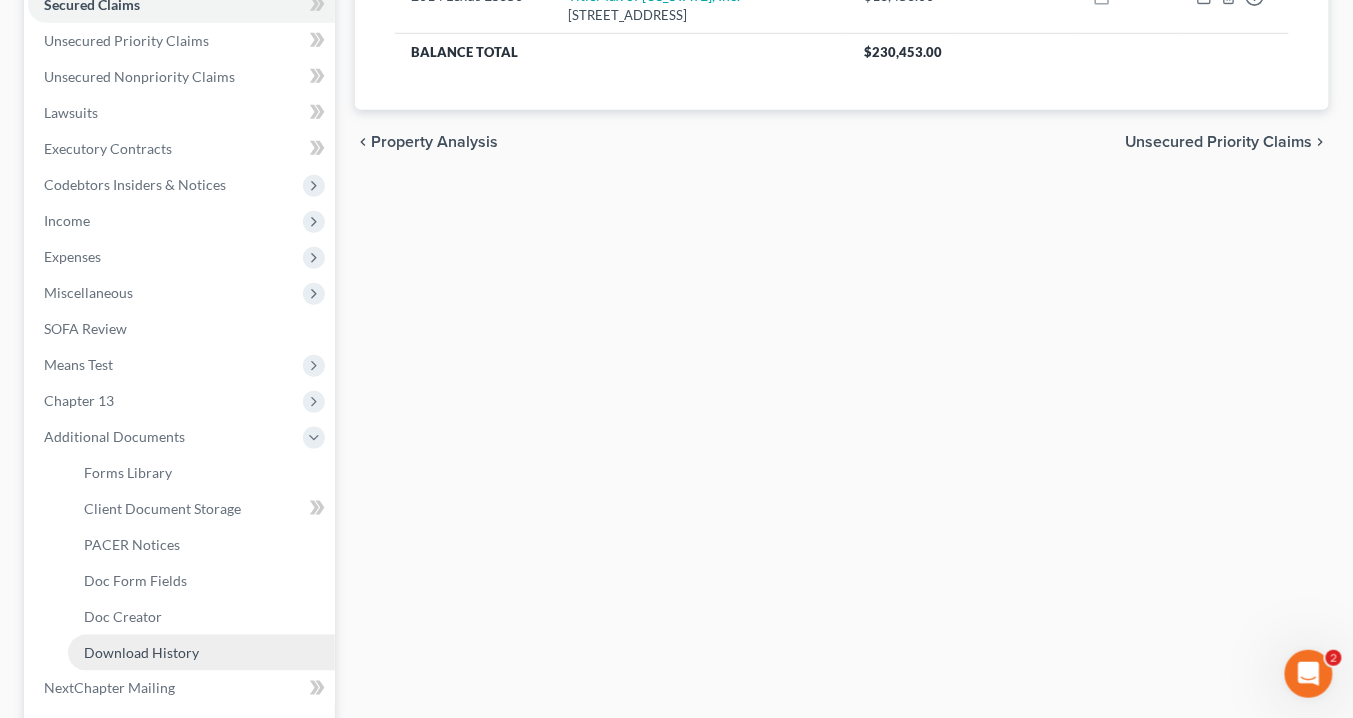 scroll, scrollTop: 560, scrollLeft: 0, axis: vertical 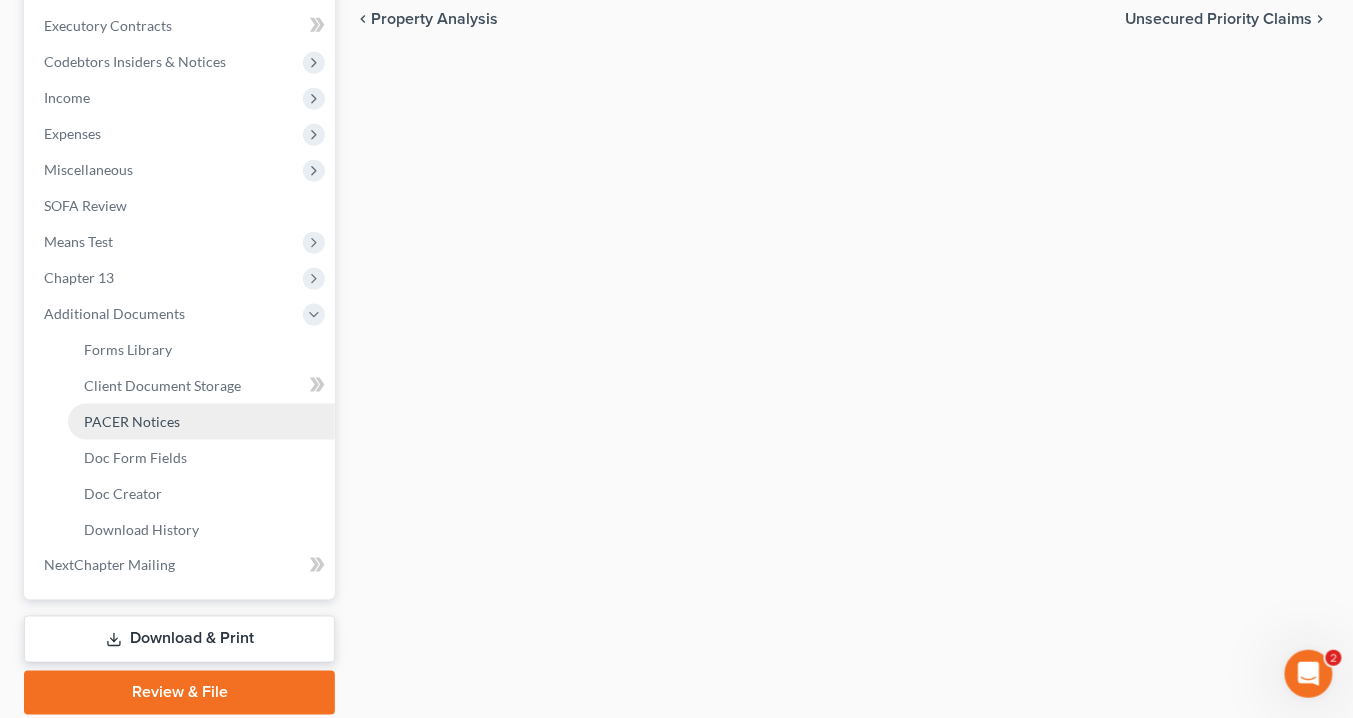 click on "PACER Notices" at bounding box center (132, 421) 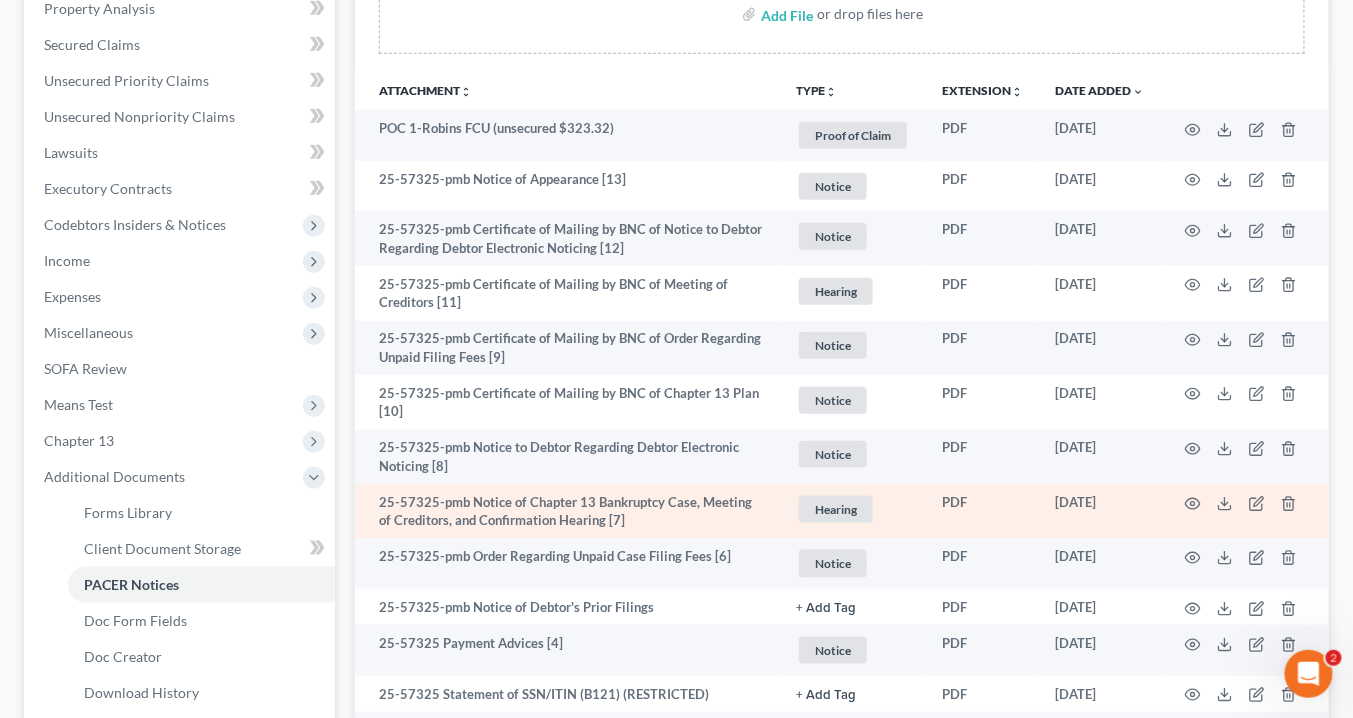 scroll, scrollTop: 216, scrollLeft: 0, axis: vertical 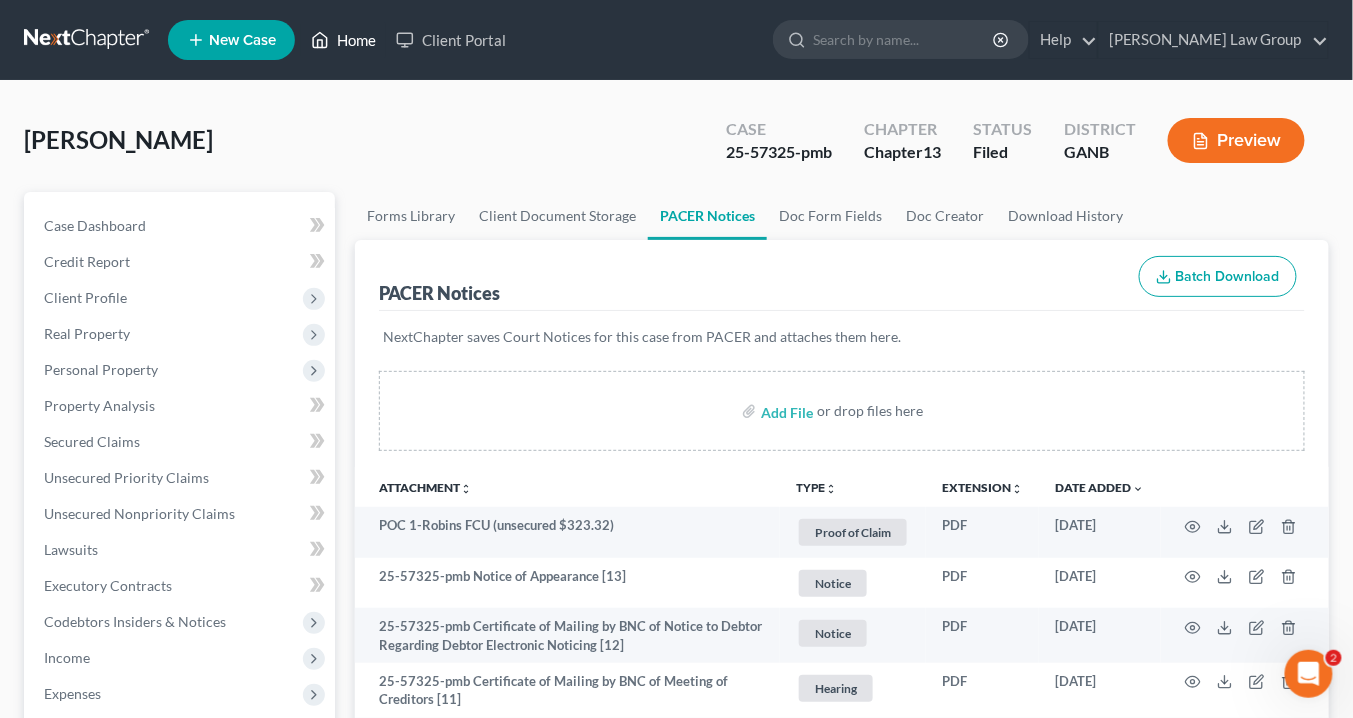click on "Home" at bounding box center [343, 40] 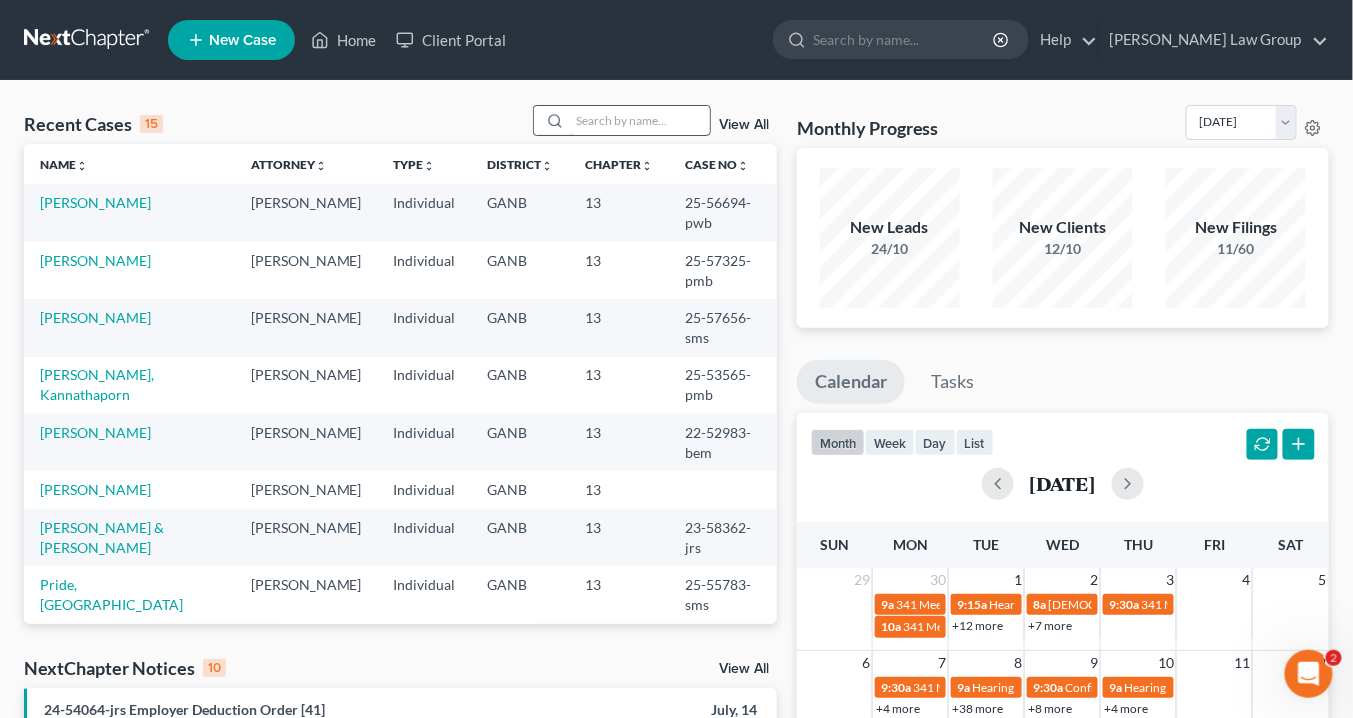 click at bounding box center (640, 120) 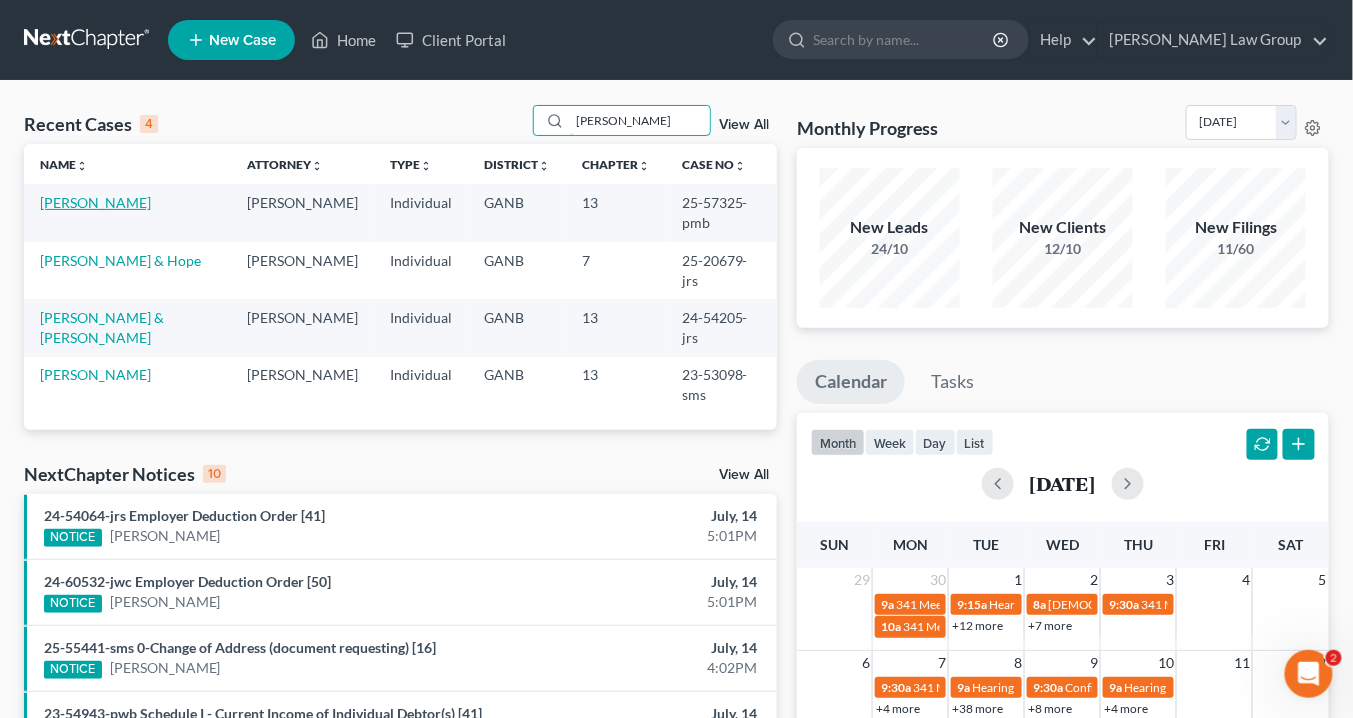 type on "glen" 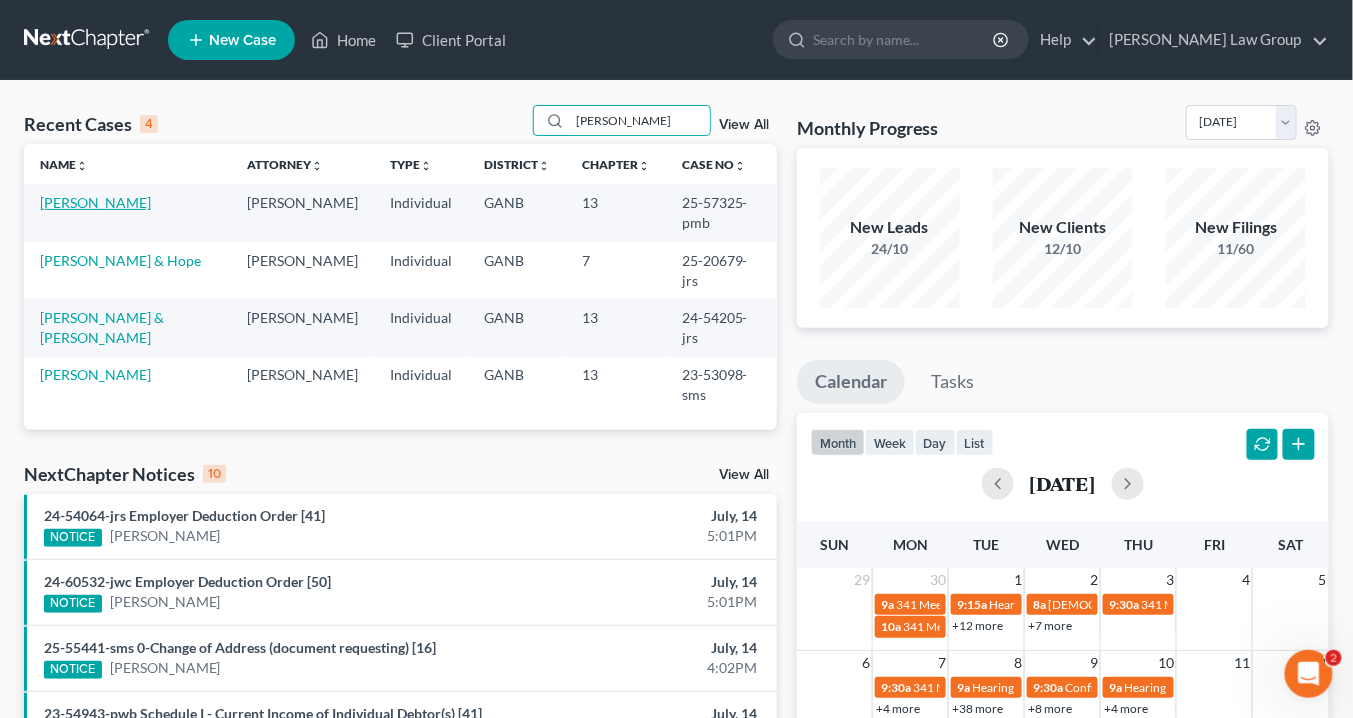 click on "Glenn, John" at bounding box center (95, 202) 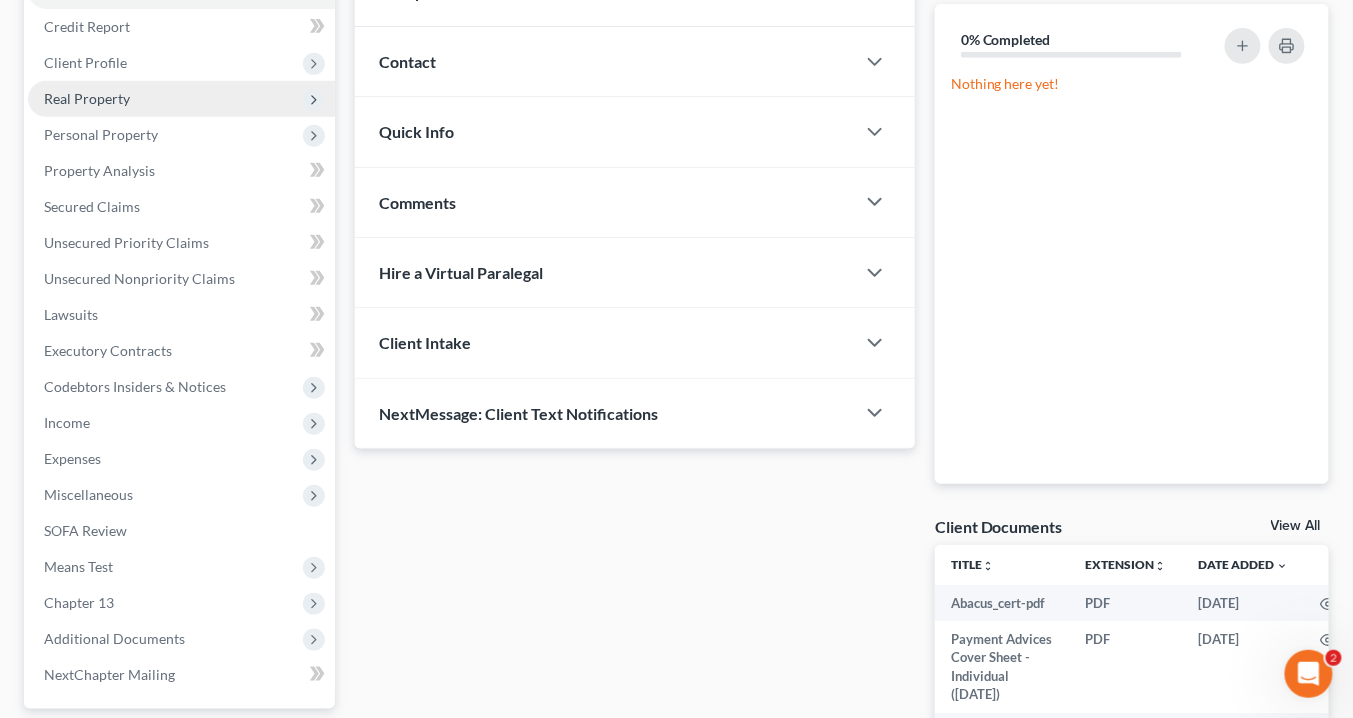 scroll, scrollTop: 320, scrollLeft: 0, axis: vertical 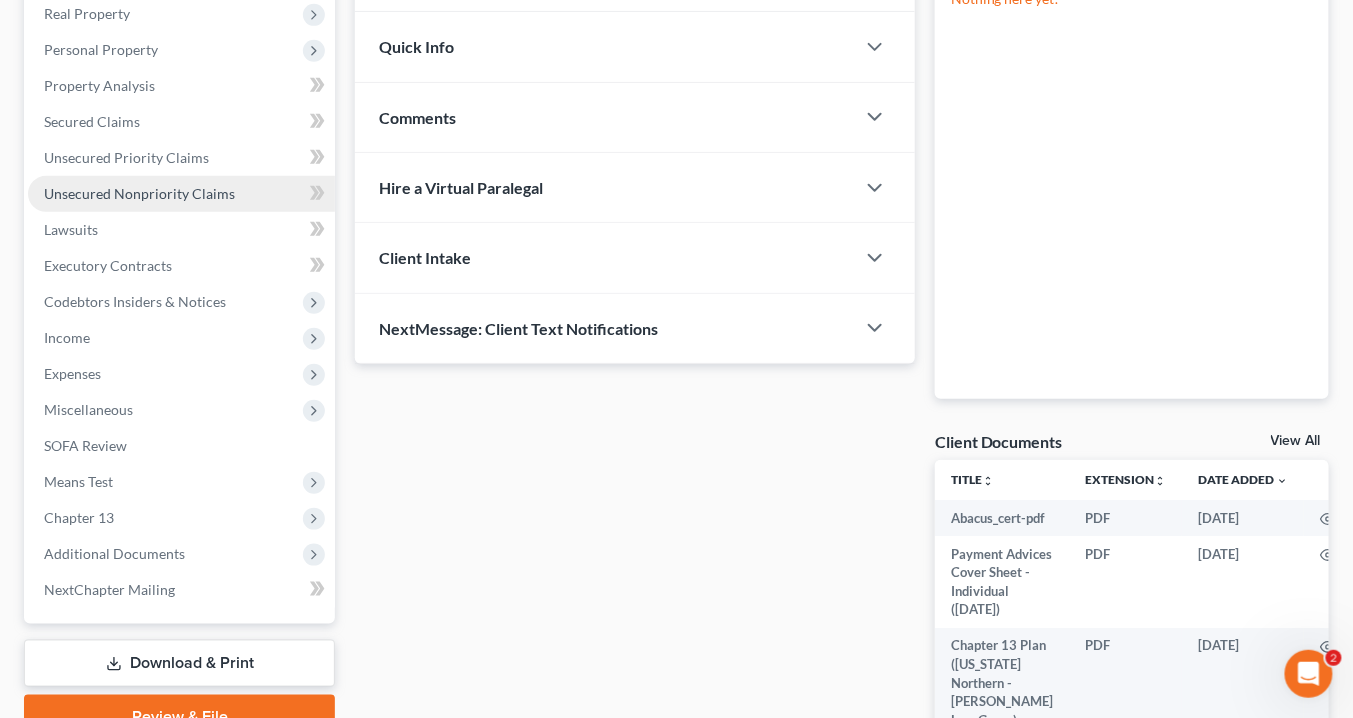 click on "Unsecured Nonpriority Claims" at bounding box center (139, 193) 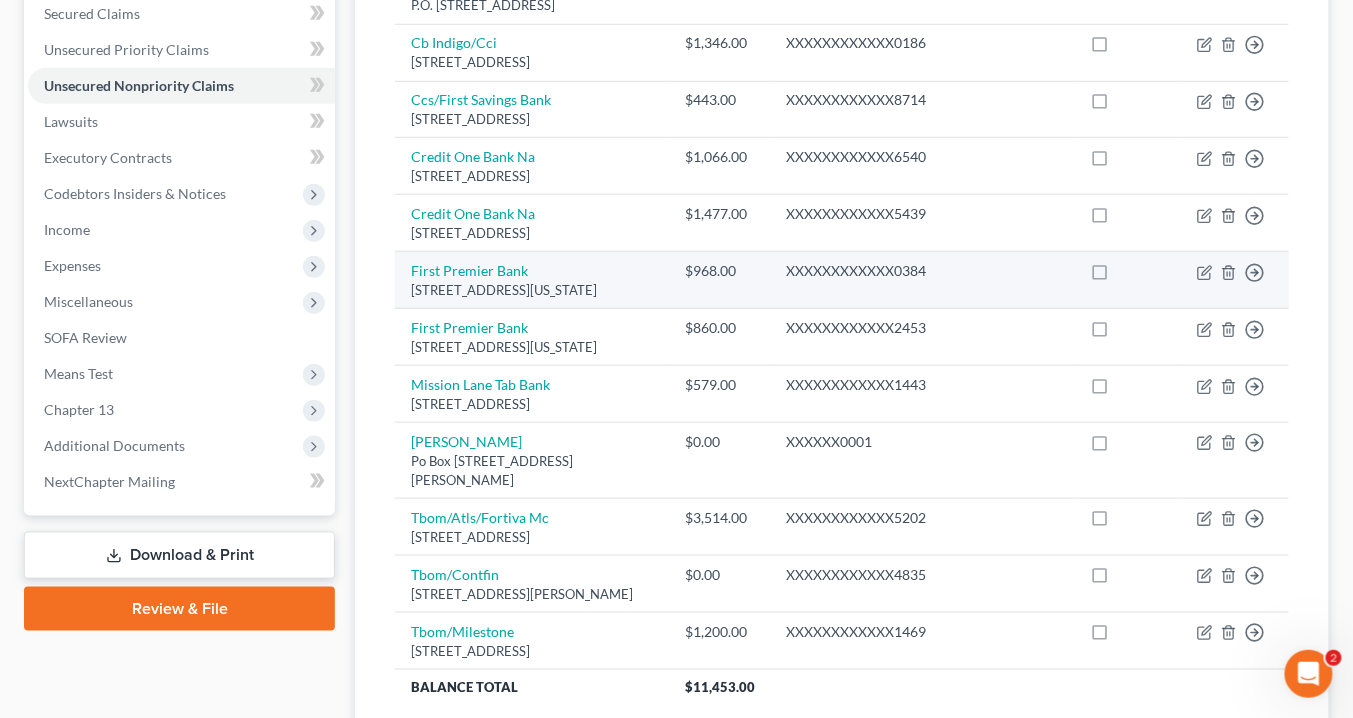 scroll, scrollTop: 552, scrollLeft: 0, axis: vertical 